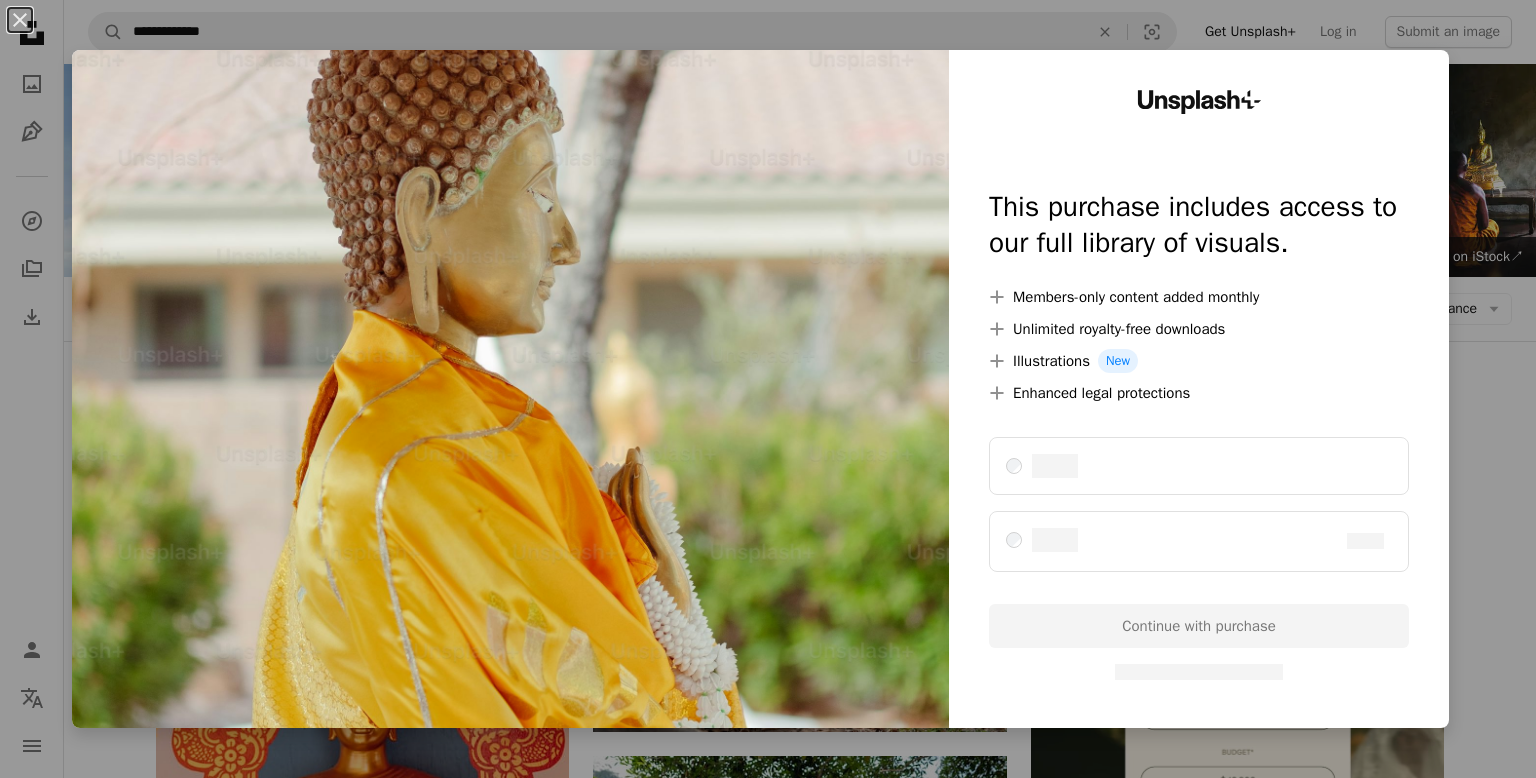scroll, scrollTop: 538, scrollLeft: 0, axis: vertical 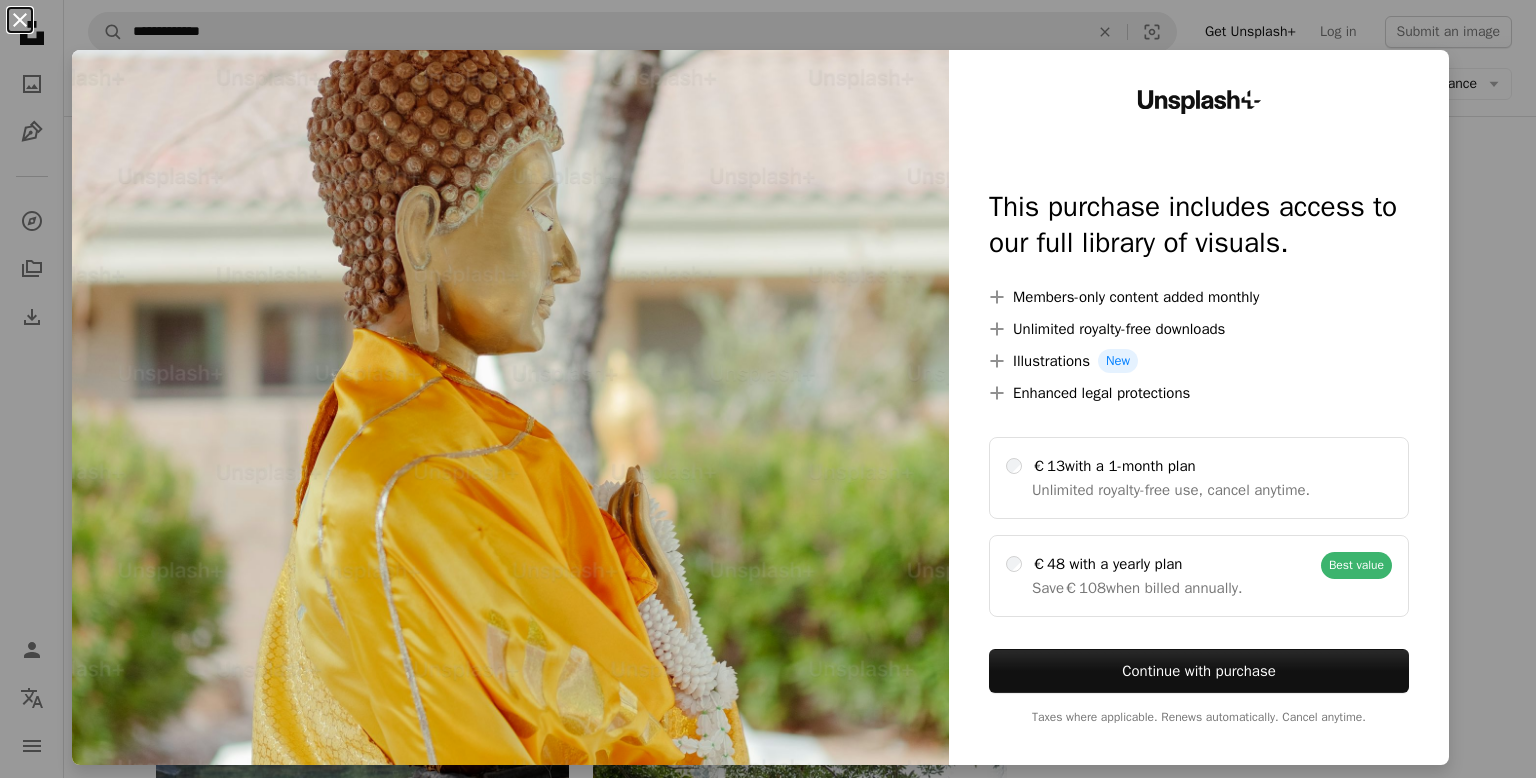 click on "An X shape" at bounding box center [20, 20] 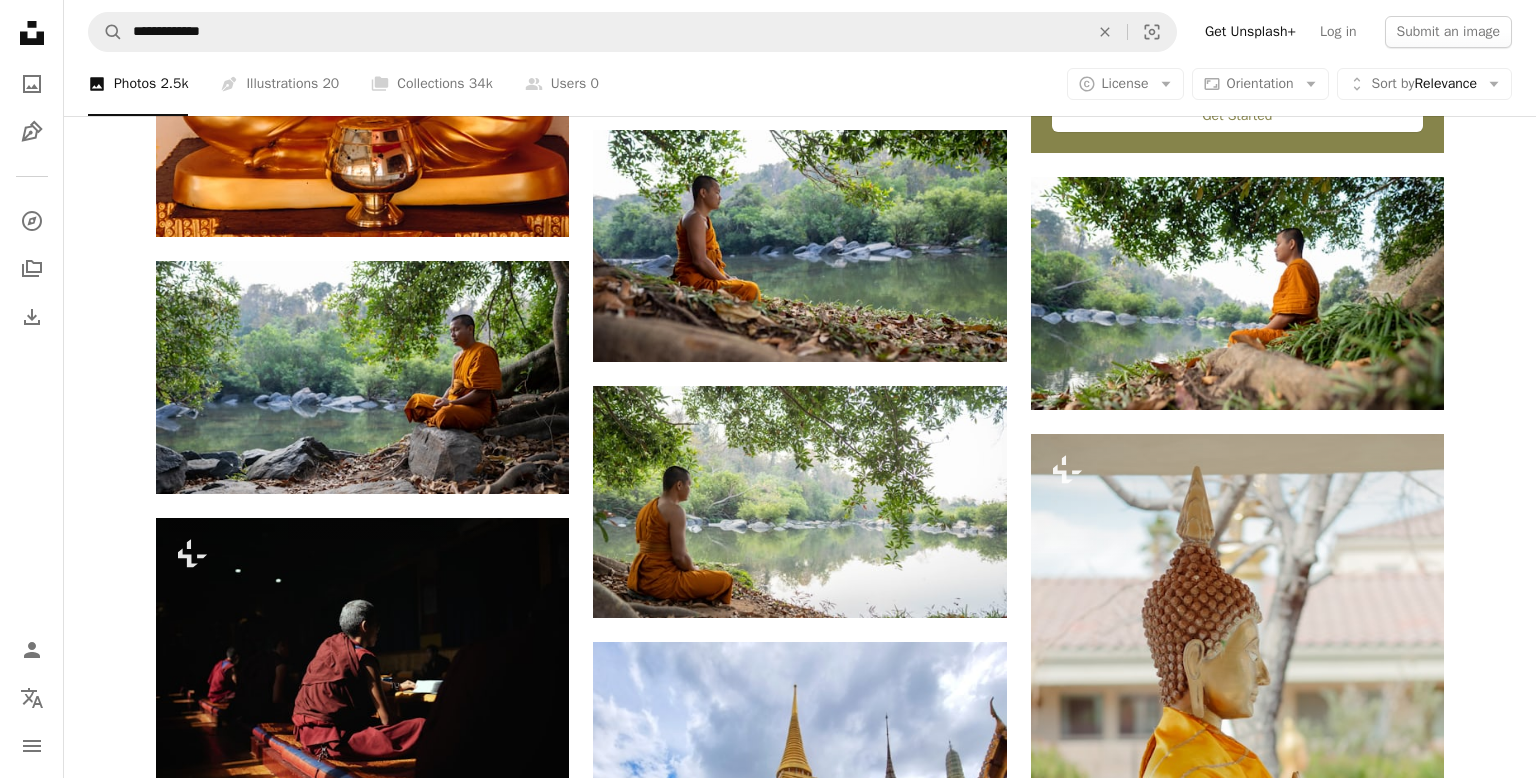 scroll, scrollTop: 1063, scrollLeft: 0, axis: vertical 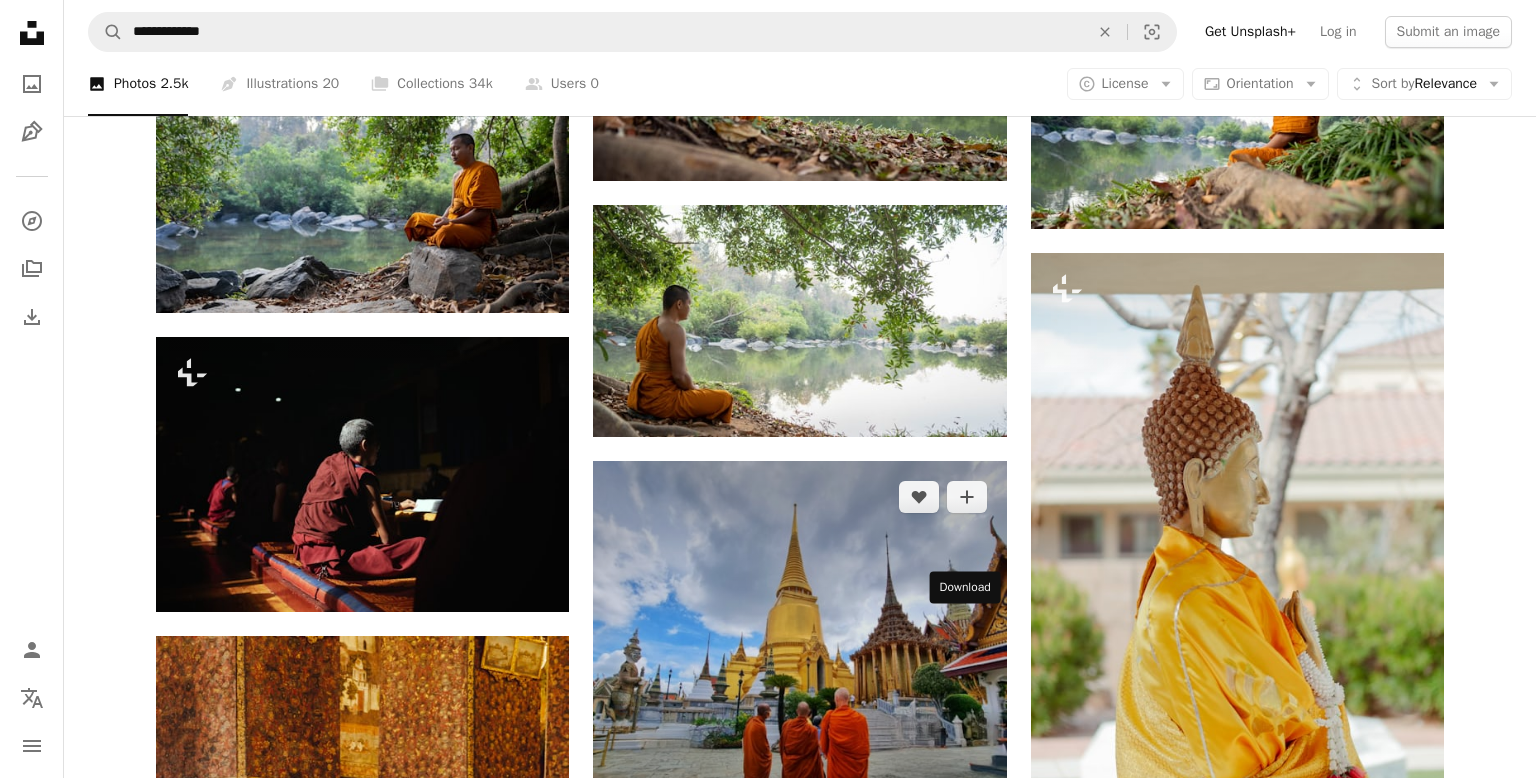 click 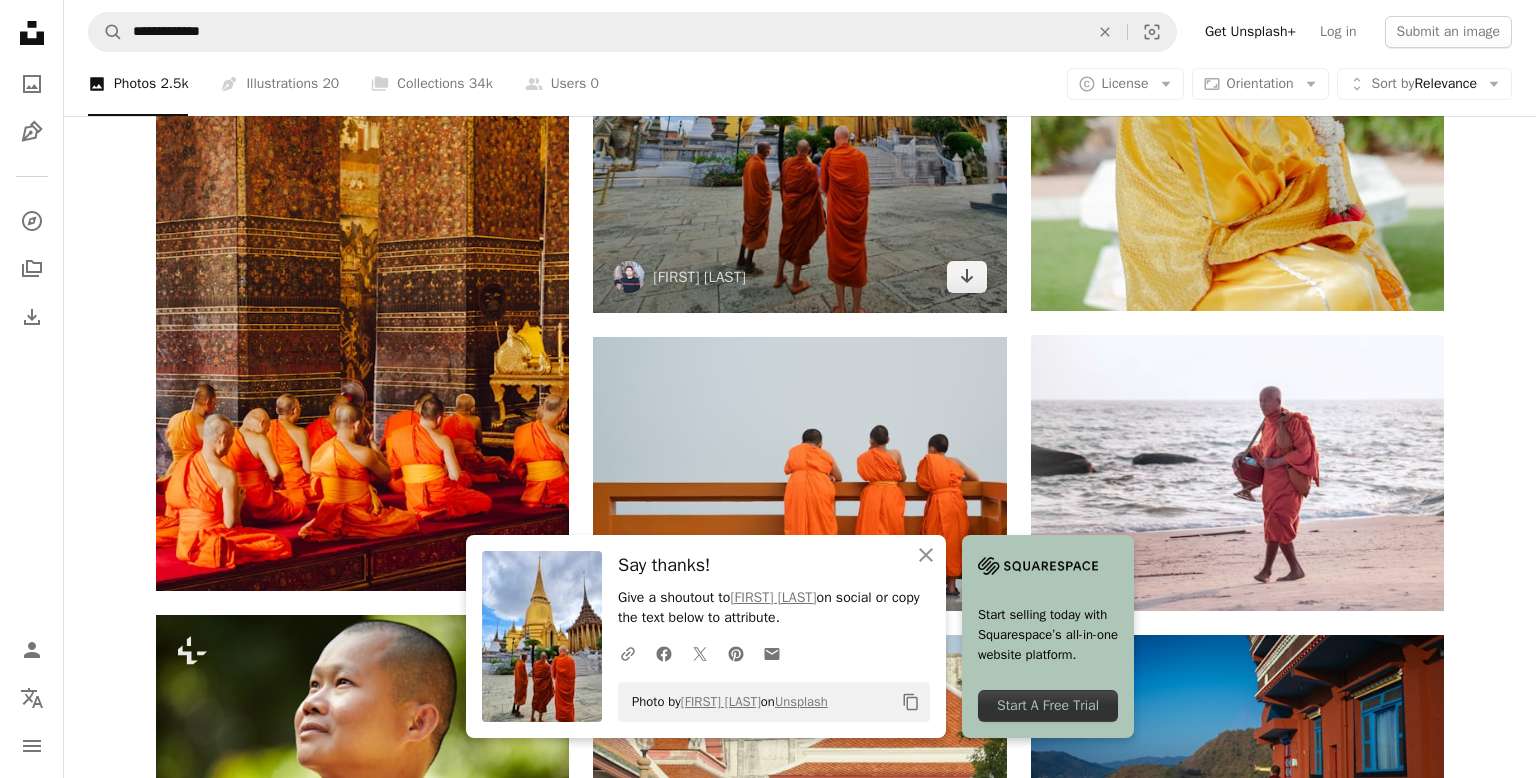 scroll, scrollTop: 1635, scrollLeft: 0, axis: vertical 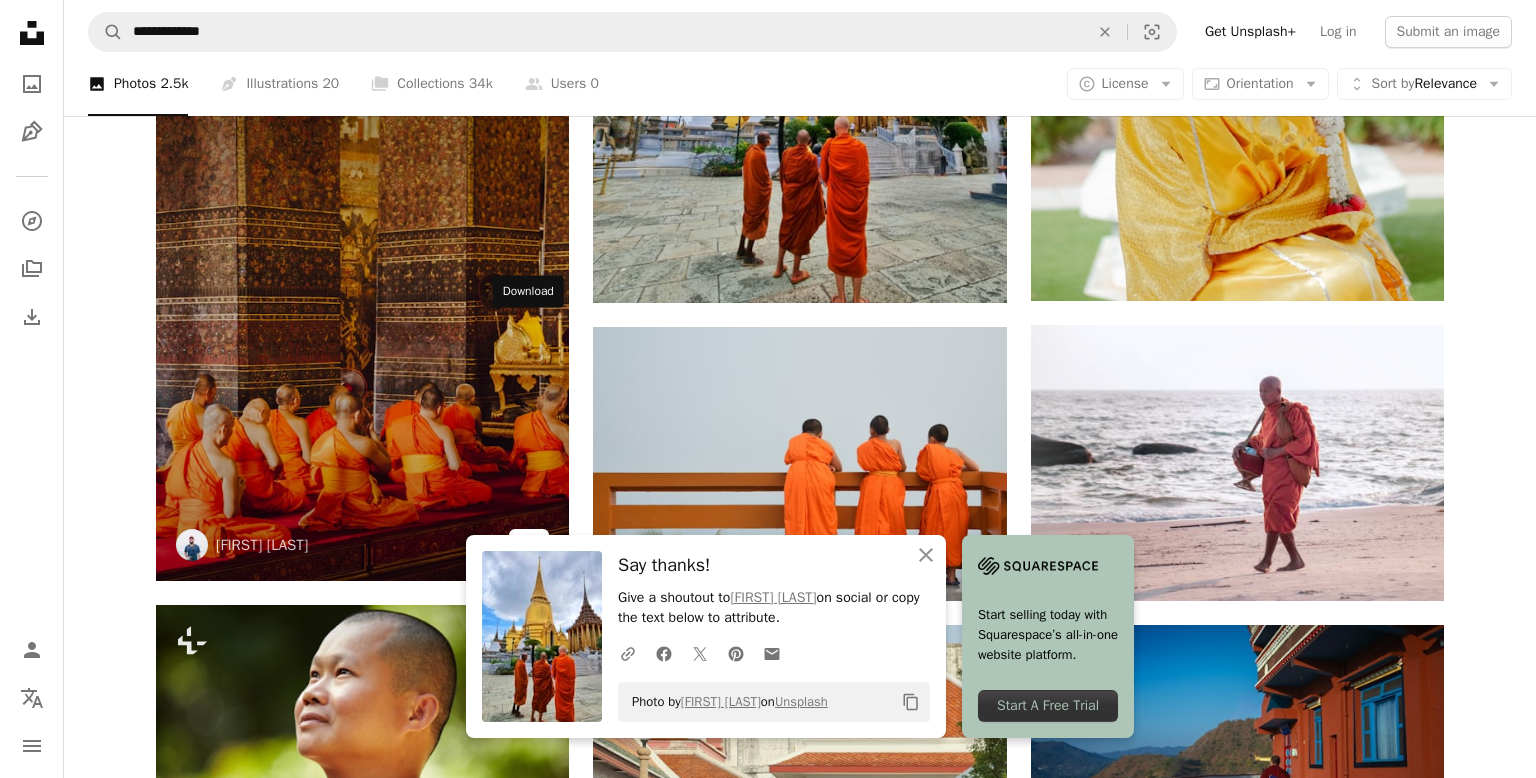 click 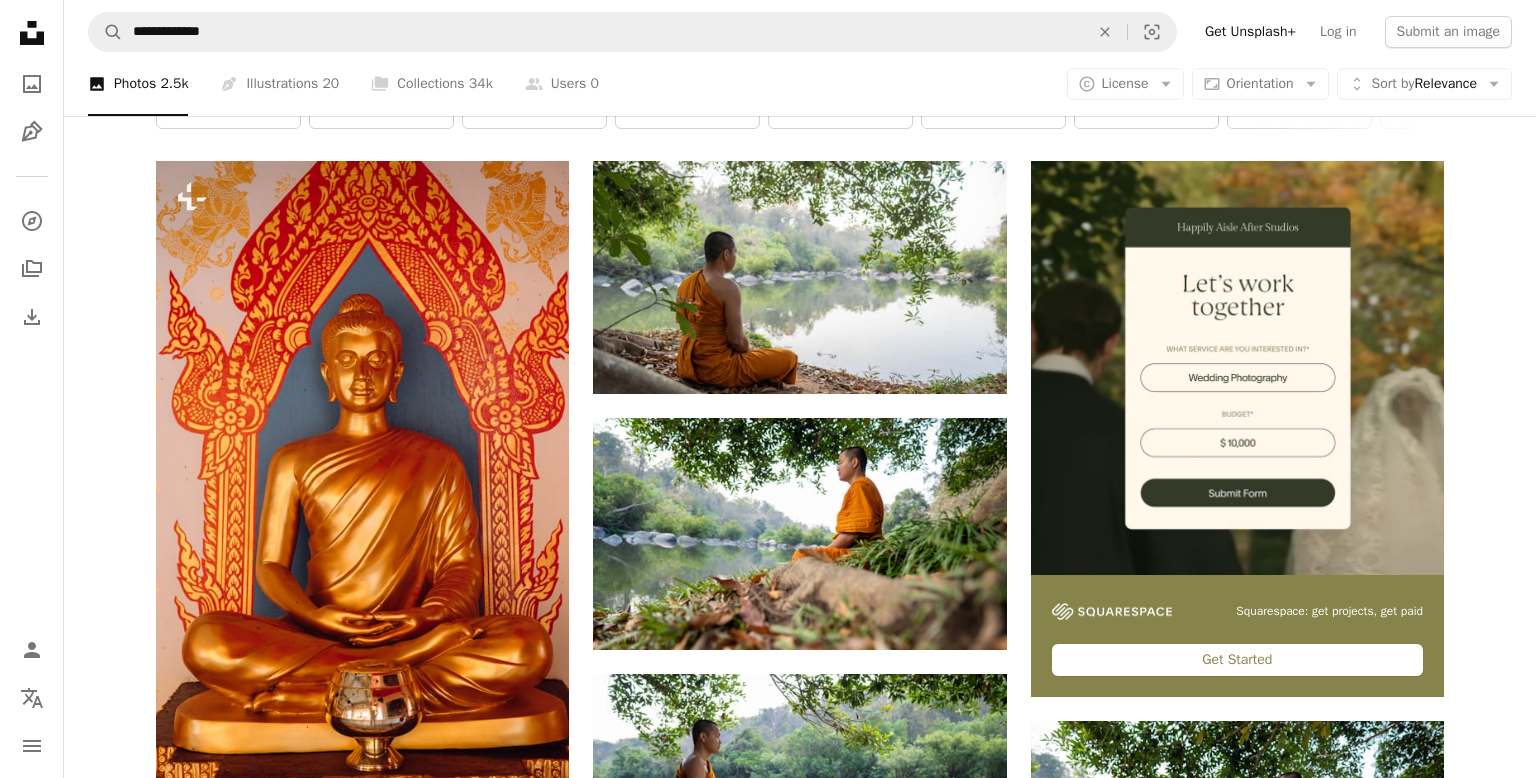 scroll, scrollTop: 0, scrollLeft: 0, axis: both 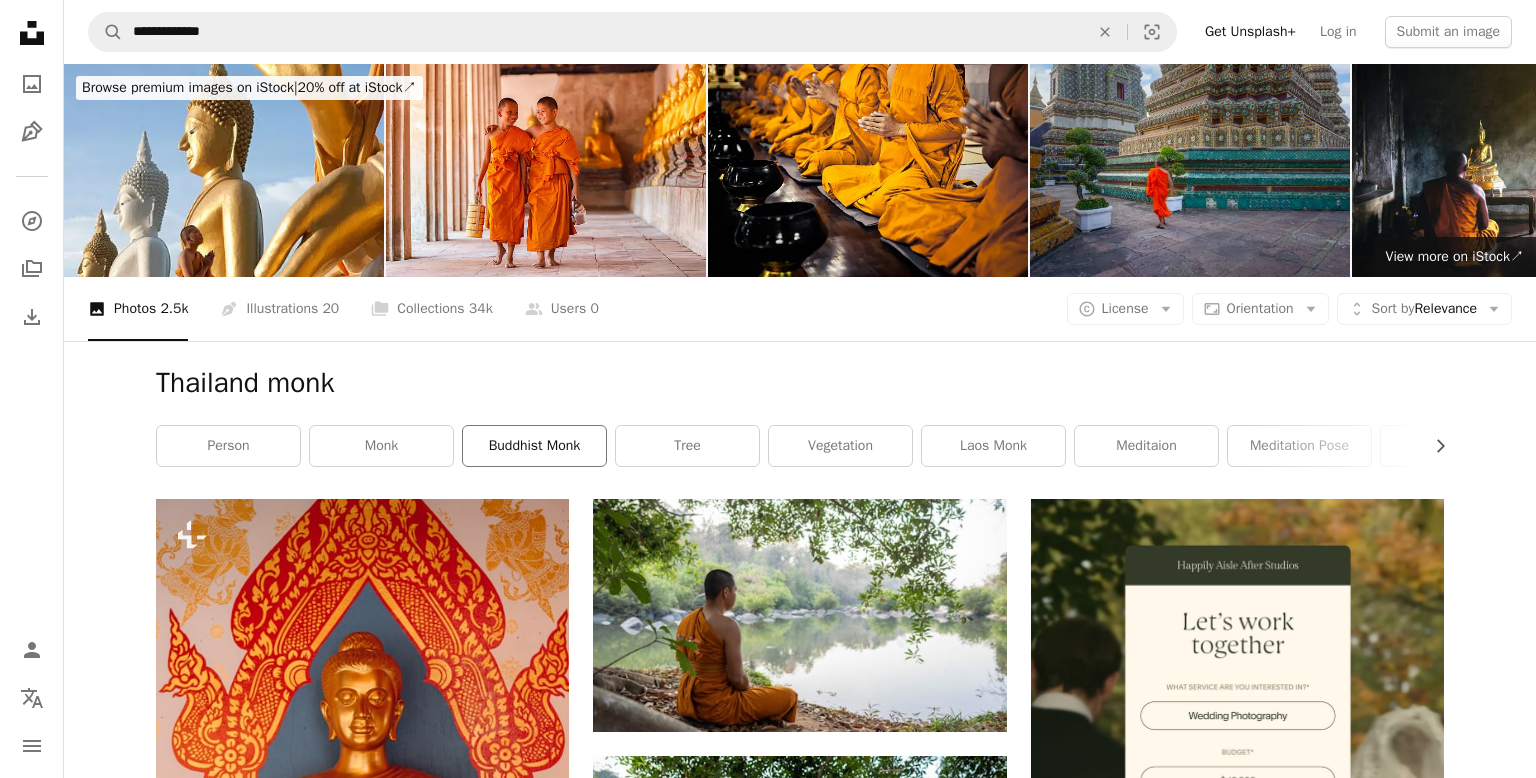 click on "buddhist monk" at bounding box center (534, 446) 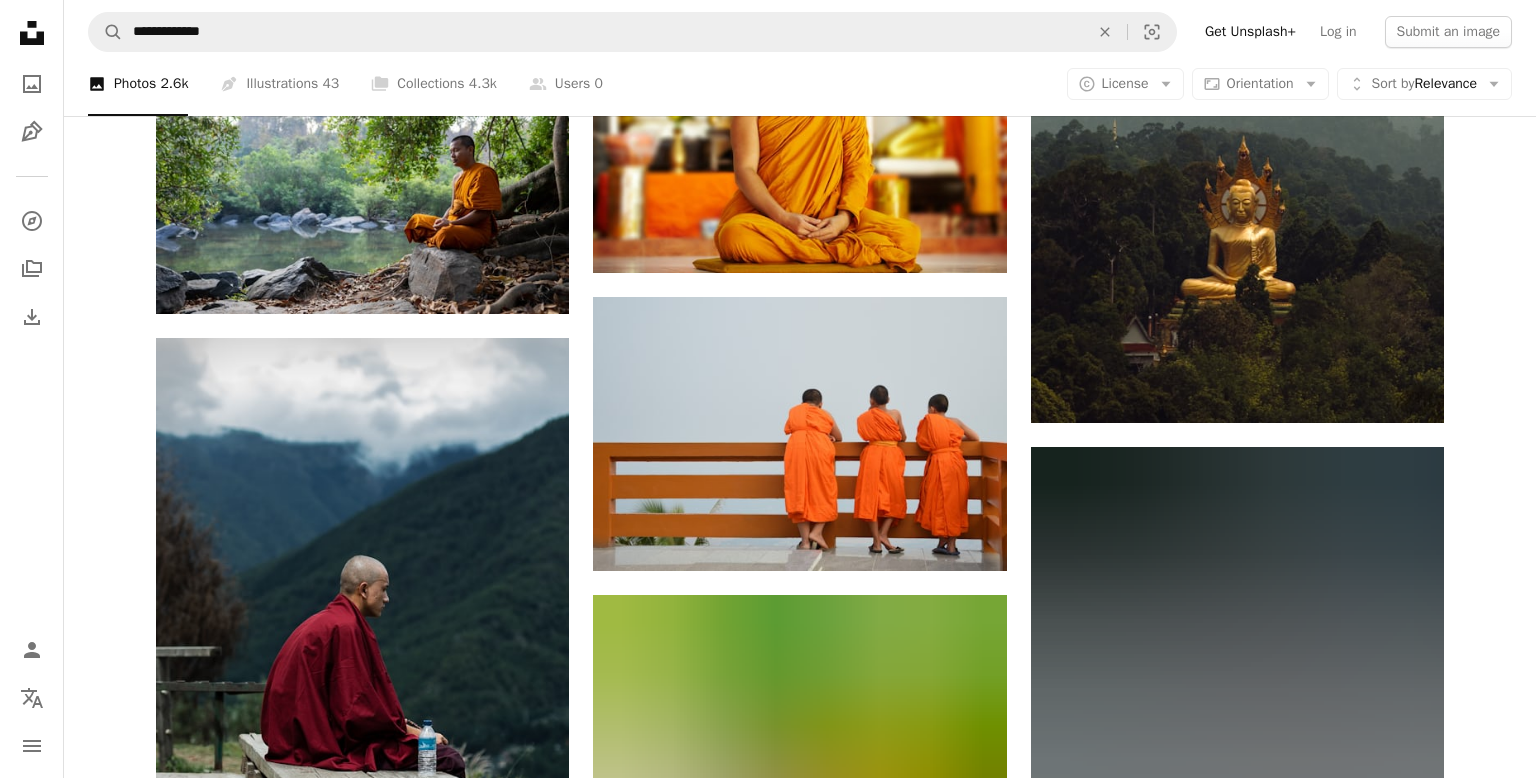 scroll, scrollTop: 2304, scrollLeft: 0, axis: vertical 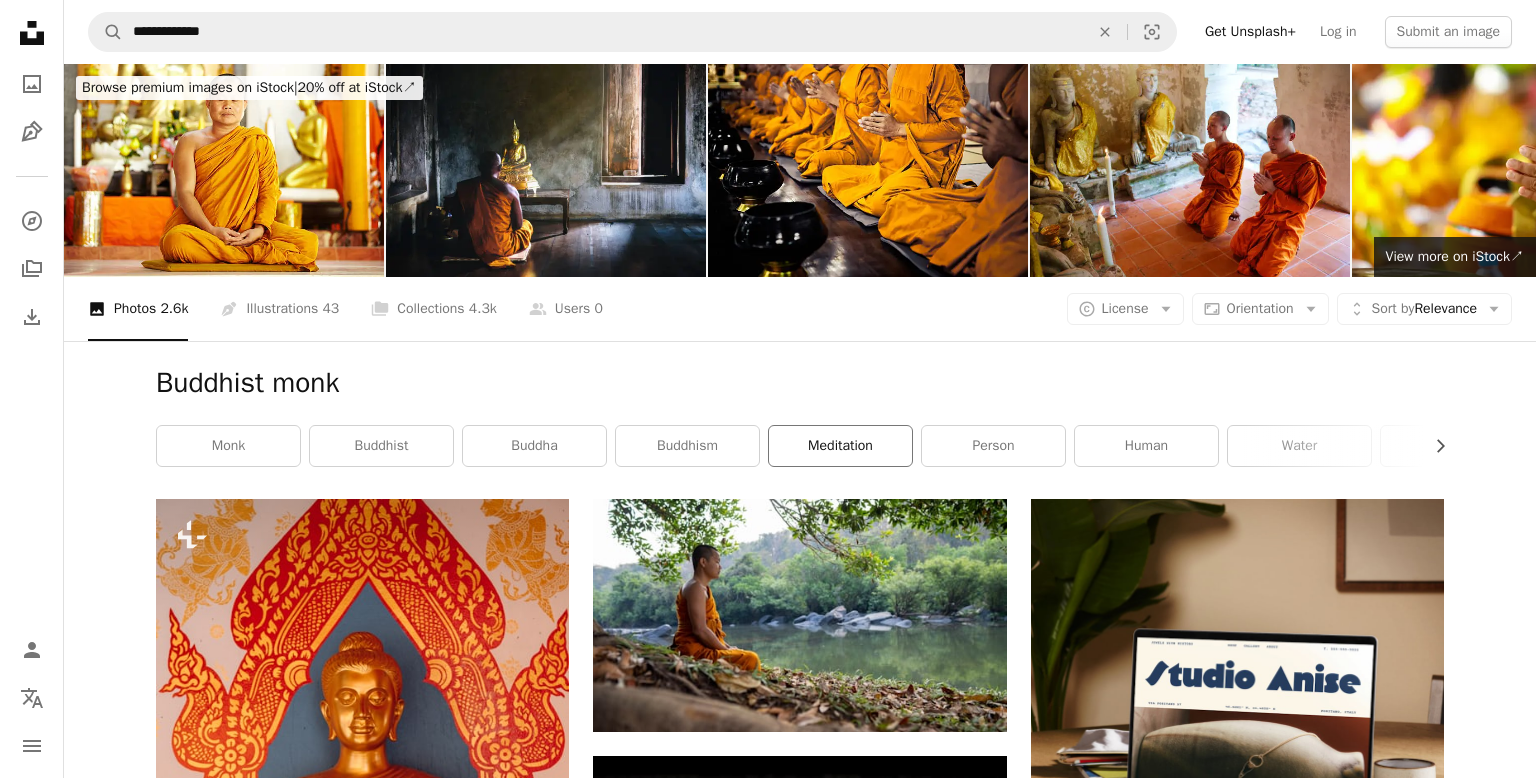 click on "meditation" at bounding box center [840, 446] 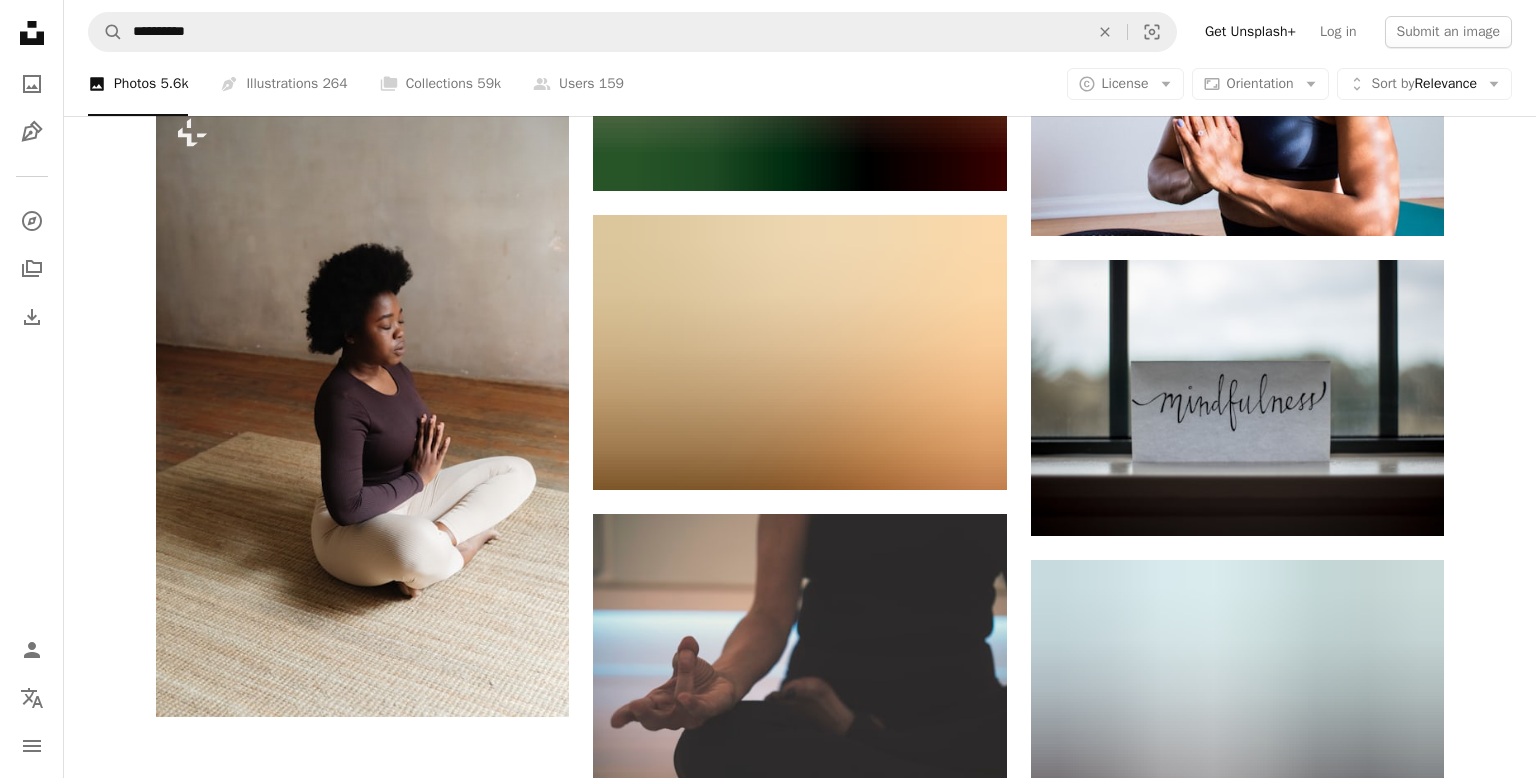 scroll, scrollTop: 0, scrollLeft: 0, axis: both 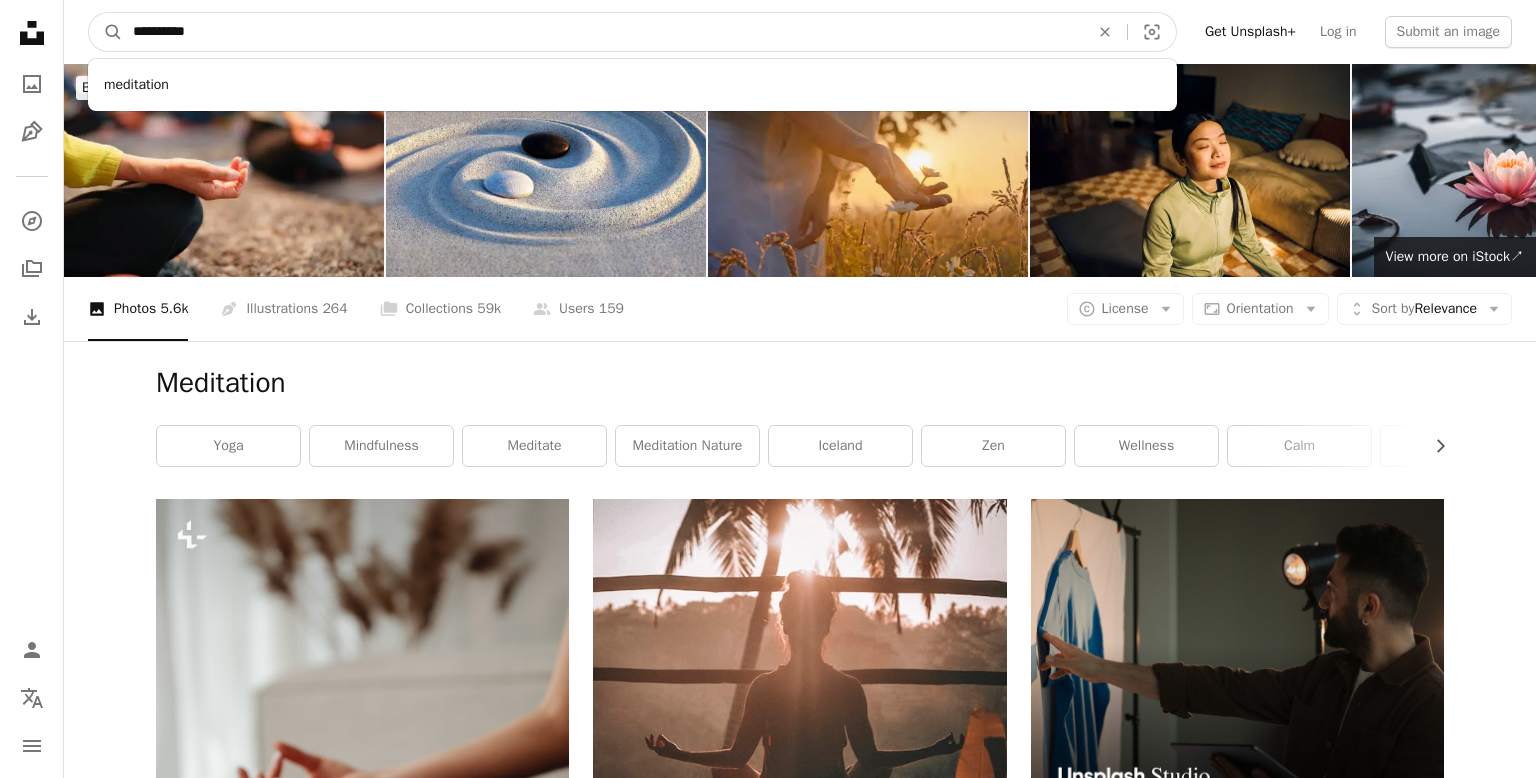 drag, startPoint x: 223, startPoint y: 34, endPoint x: 68, endPoint y: 13, distance: 156.4161 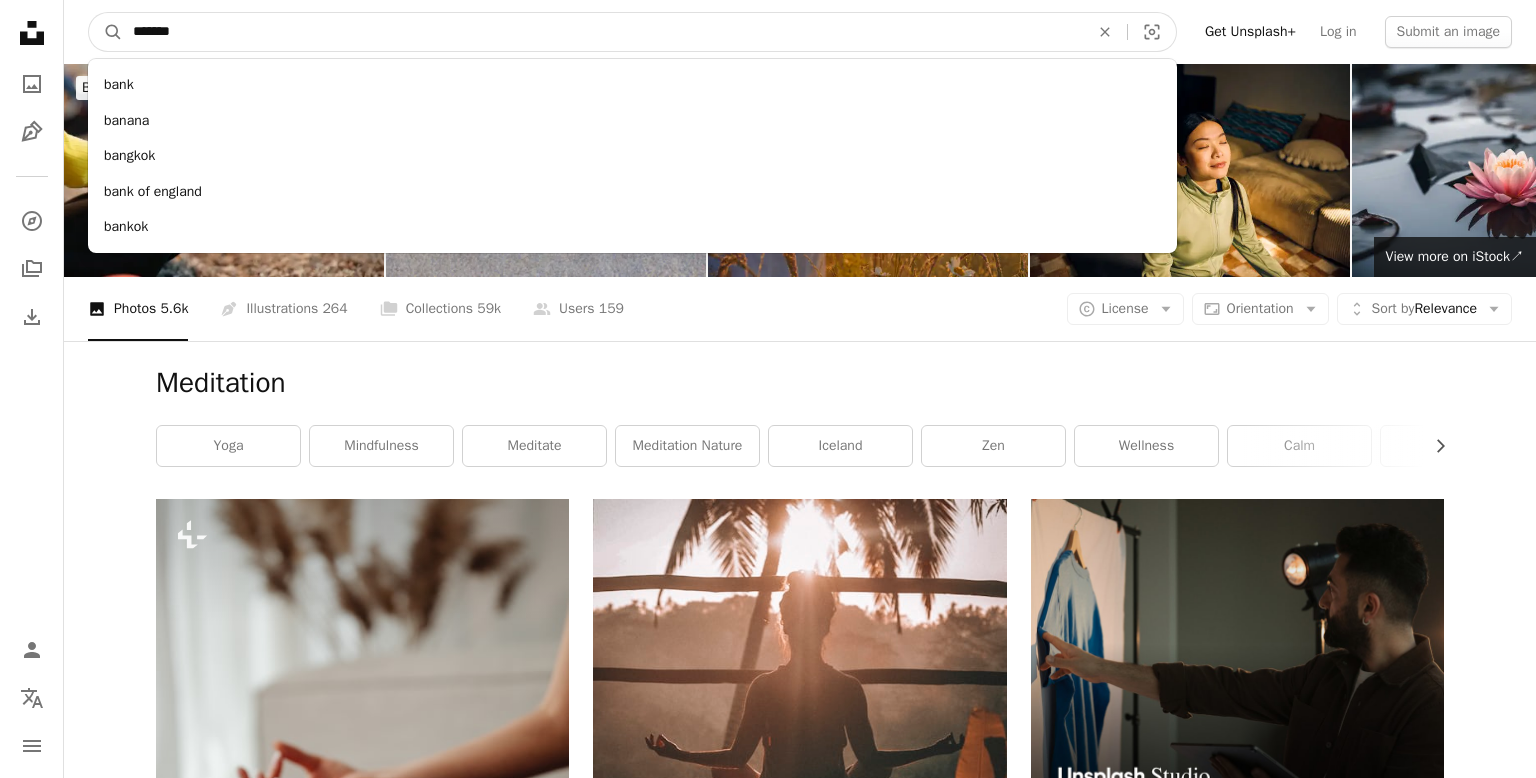 type on "*******" 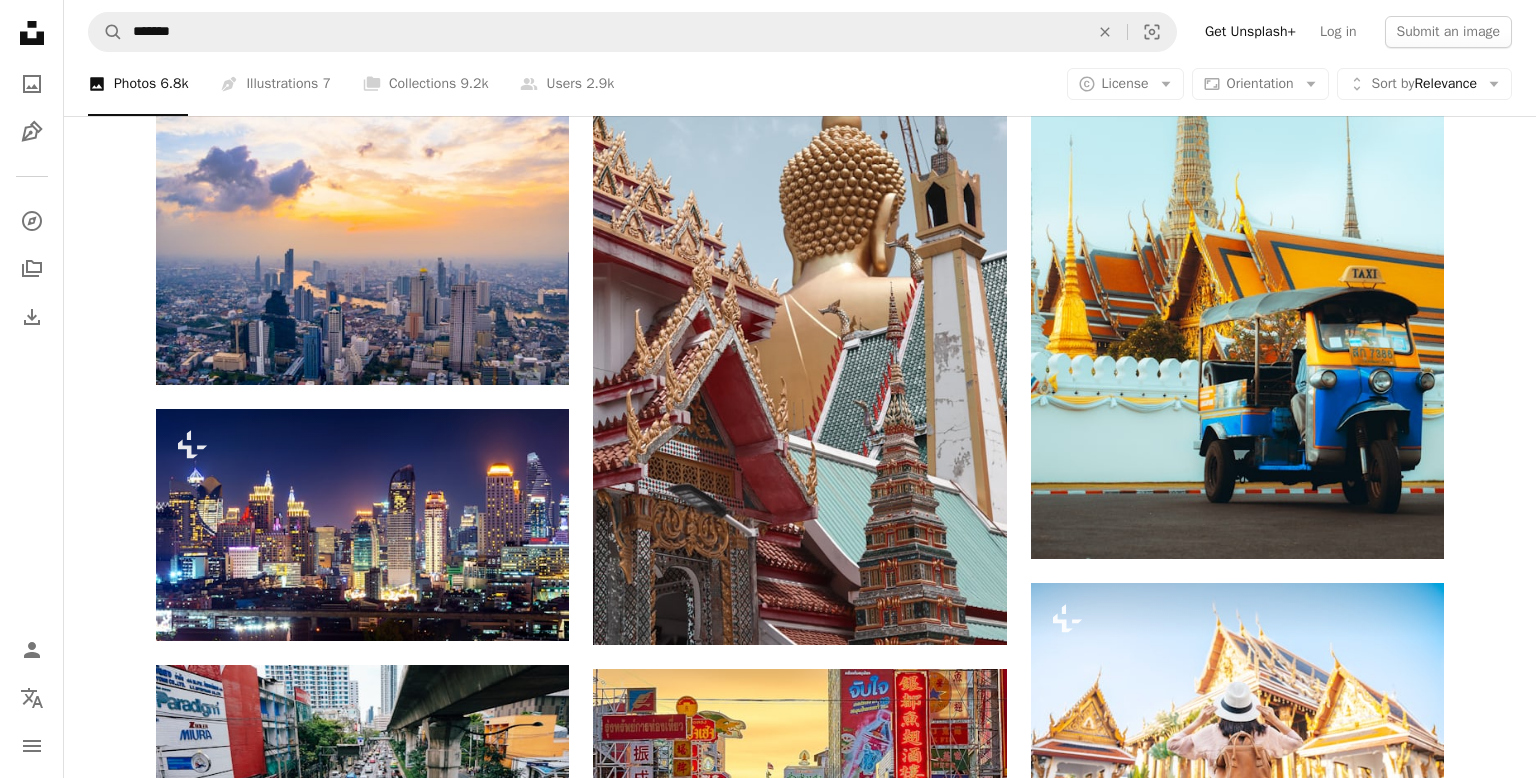 scroll, scrollTop: 1956, scrollLeft: 0, axis: vertical 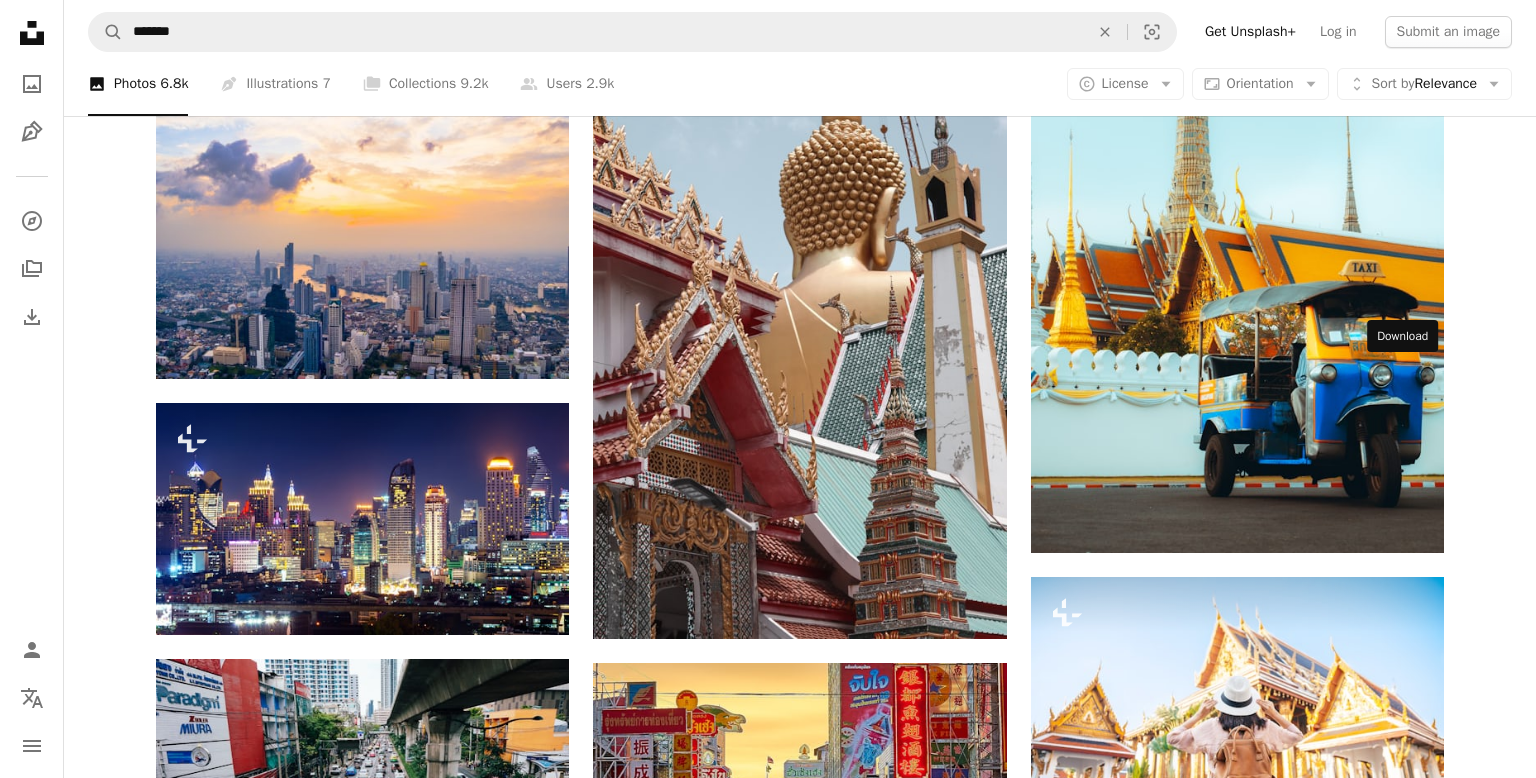 click on "Arrow pointing down" 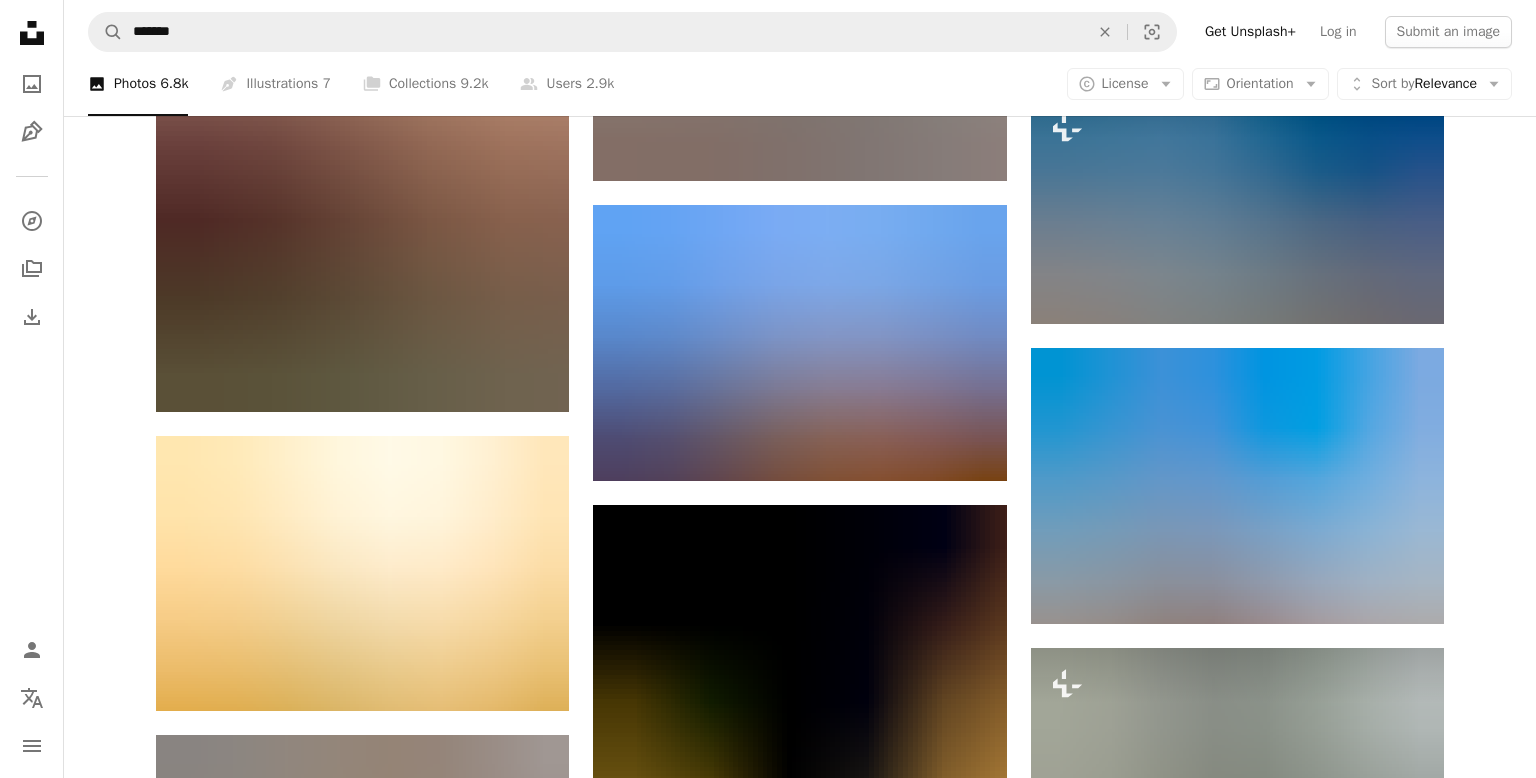 scroll, scrollTop: 4764, scrollLeft: 0, axis: vertical 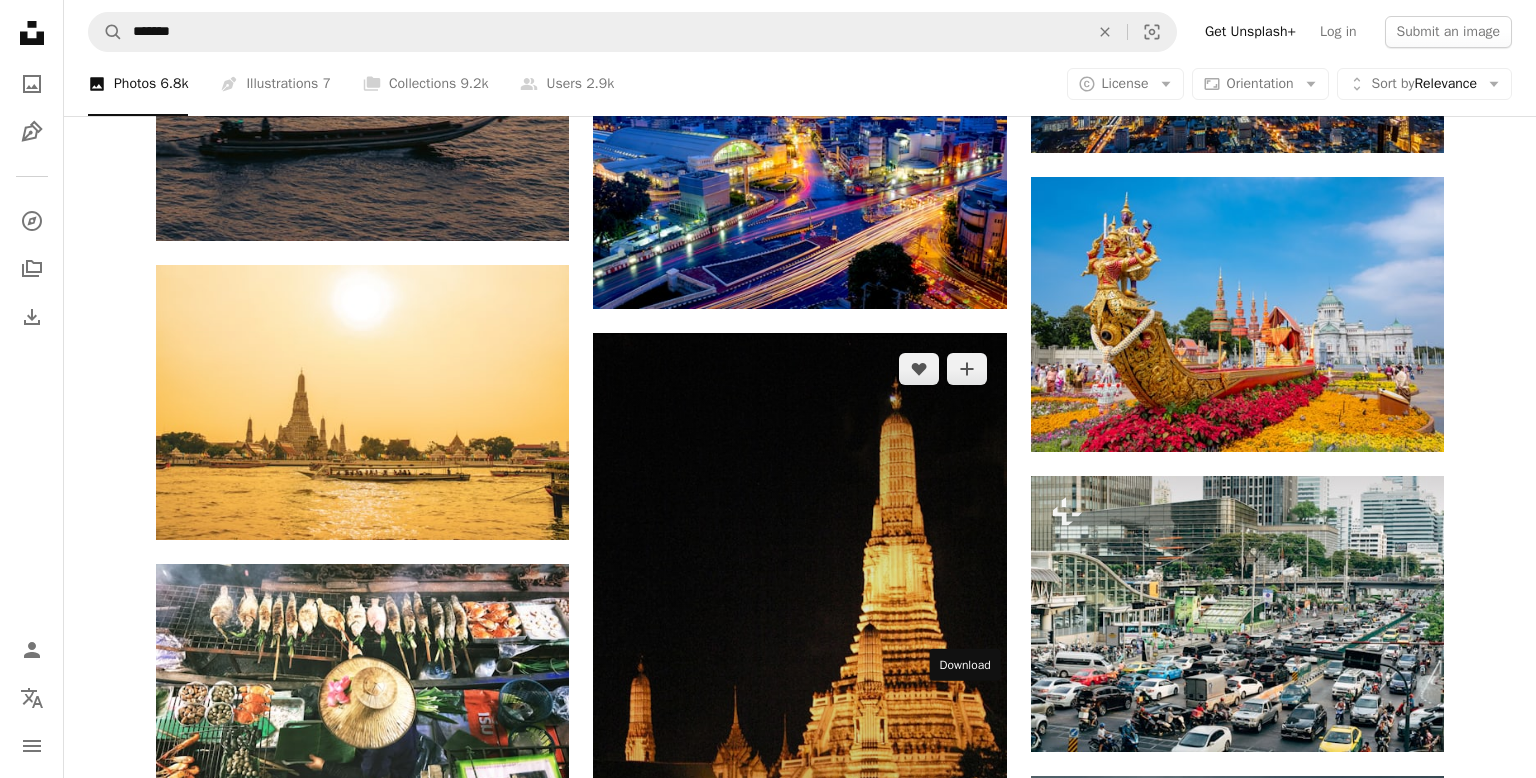 click on "Arrow pointing down" 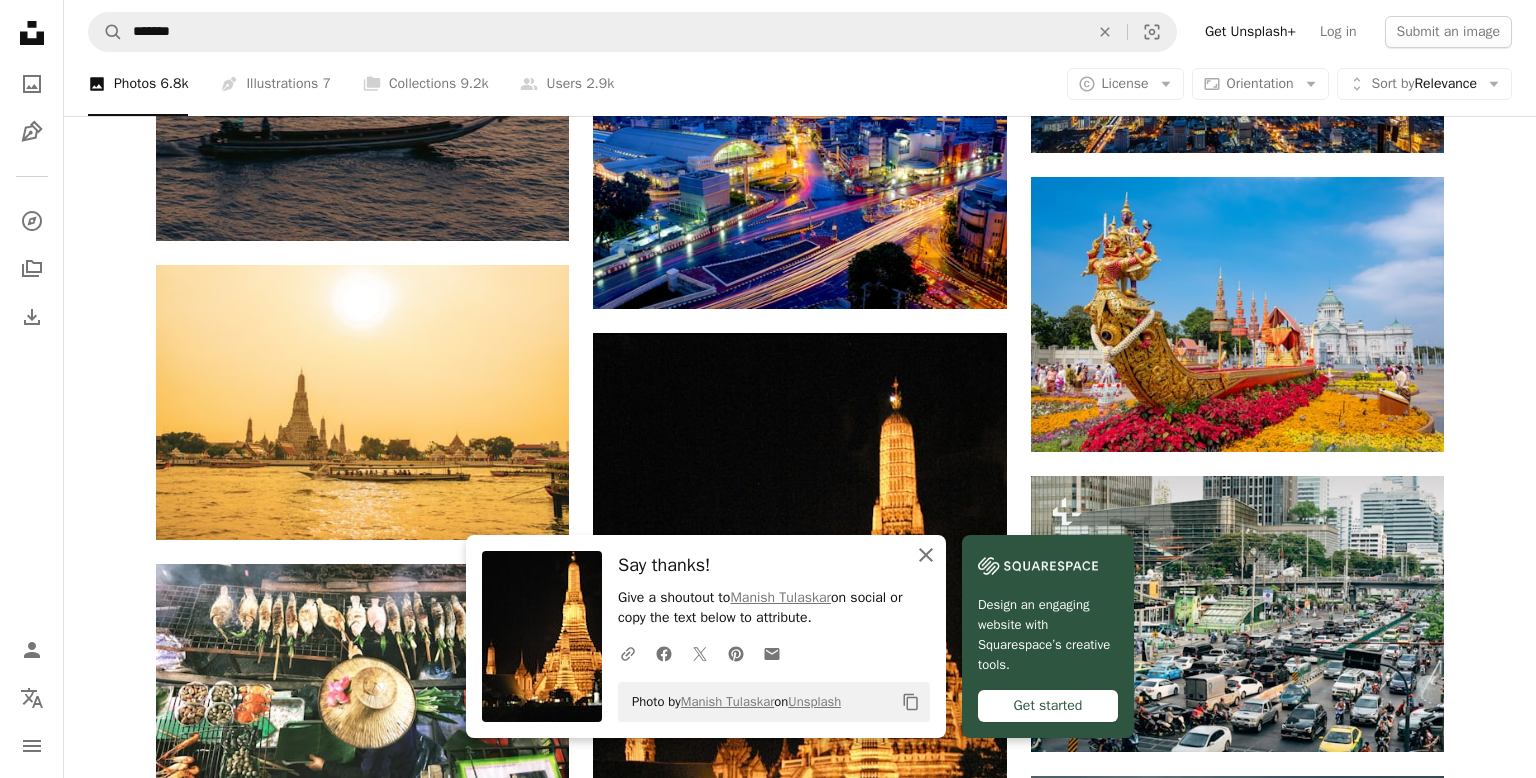 click on "An X shape" 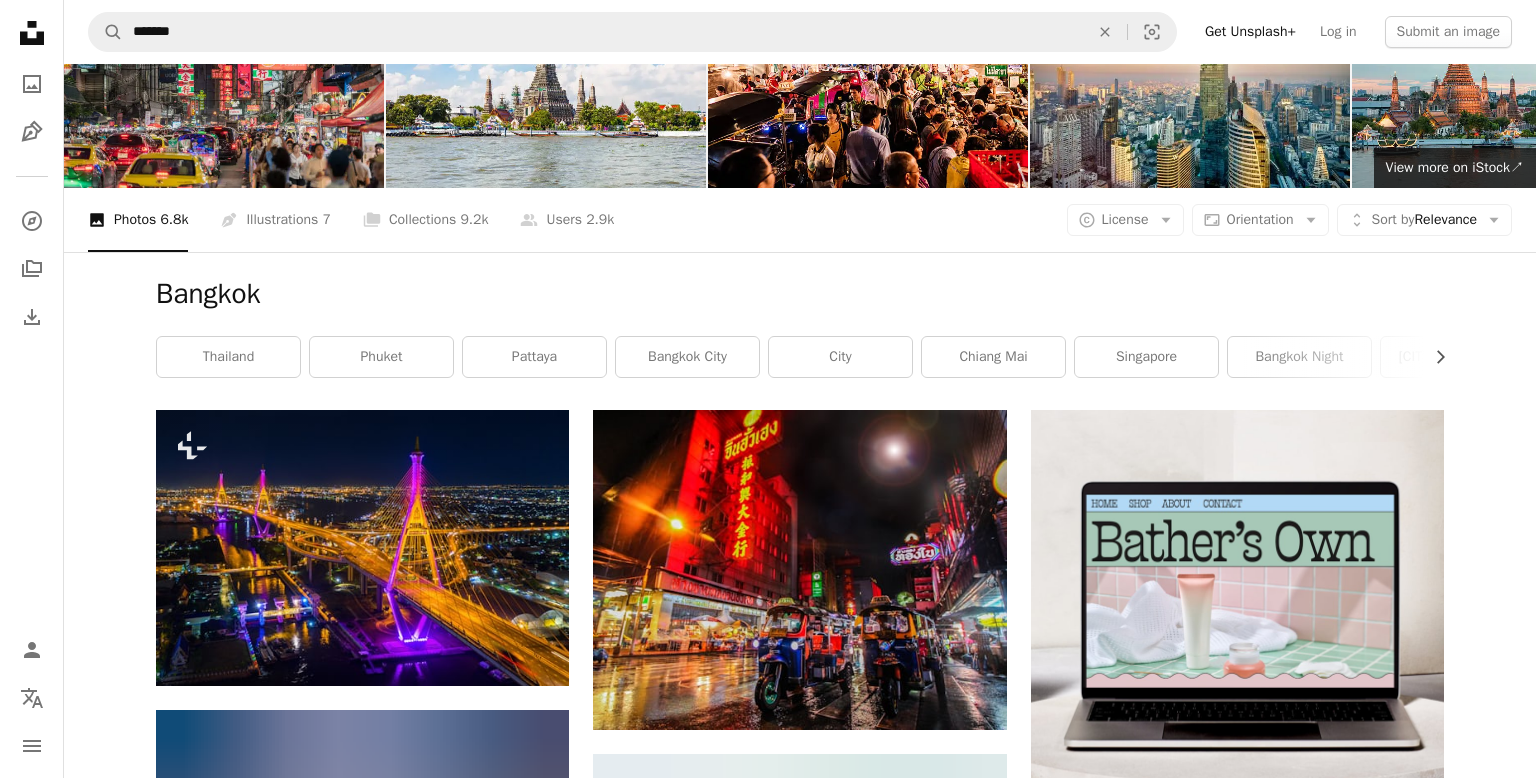 scroll, scrollTop: 0, scrollLeft: 0, axis: both 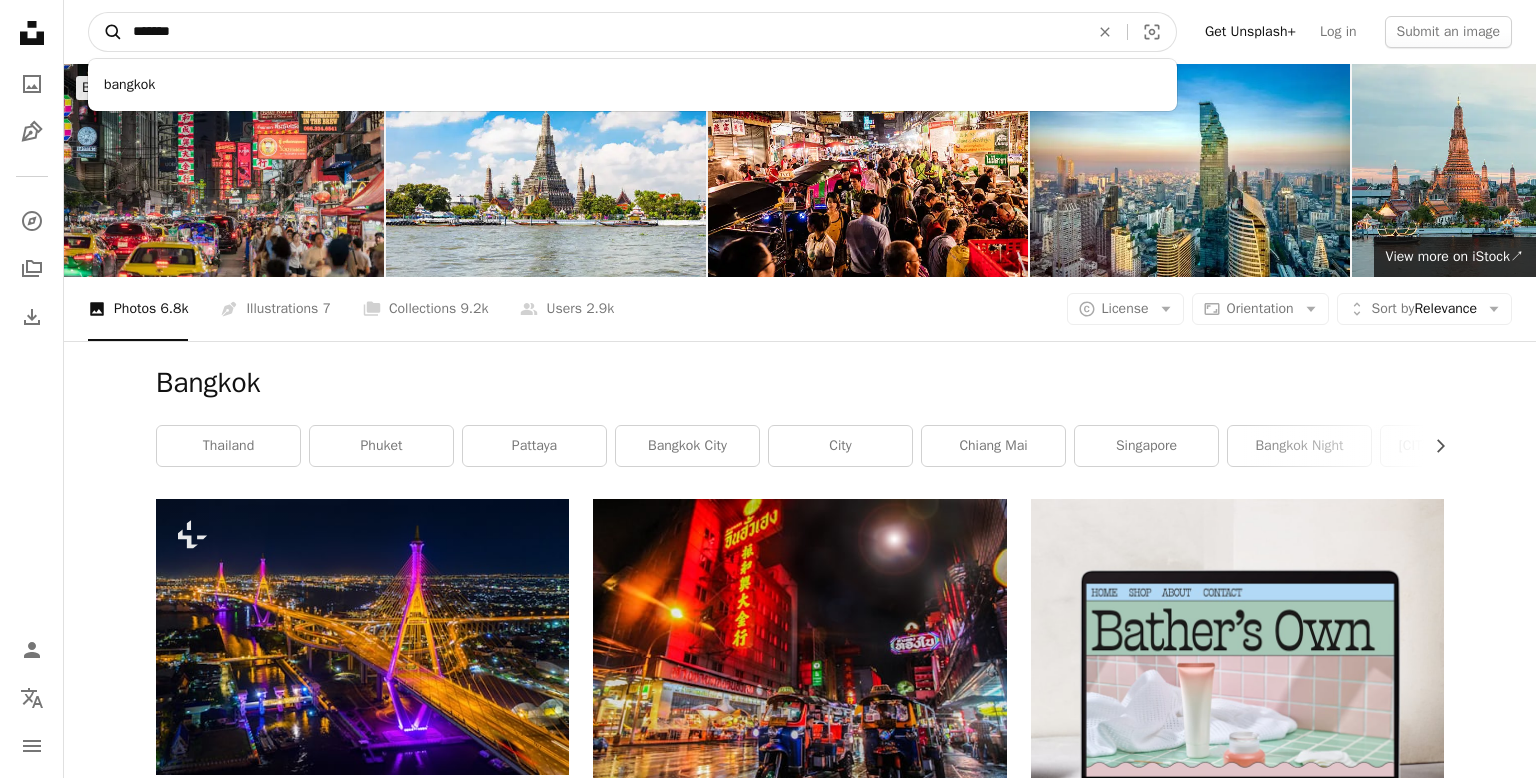 drag, startPoint x: 216, startPoint y: 36, endPoint x: 97, endPoint y: 19, distance: 120.20815 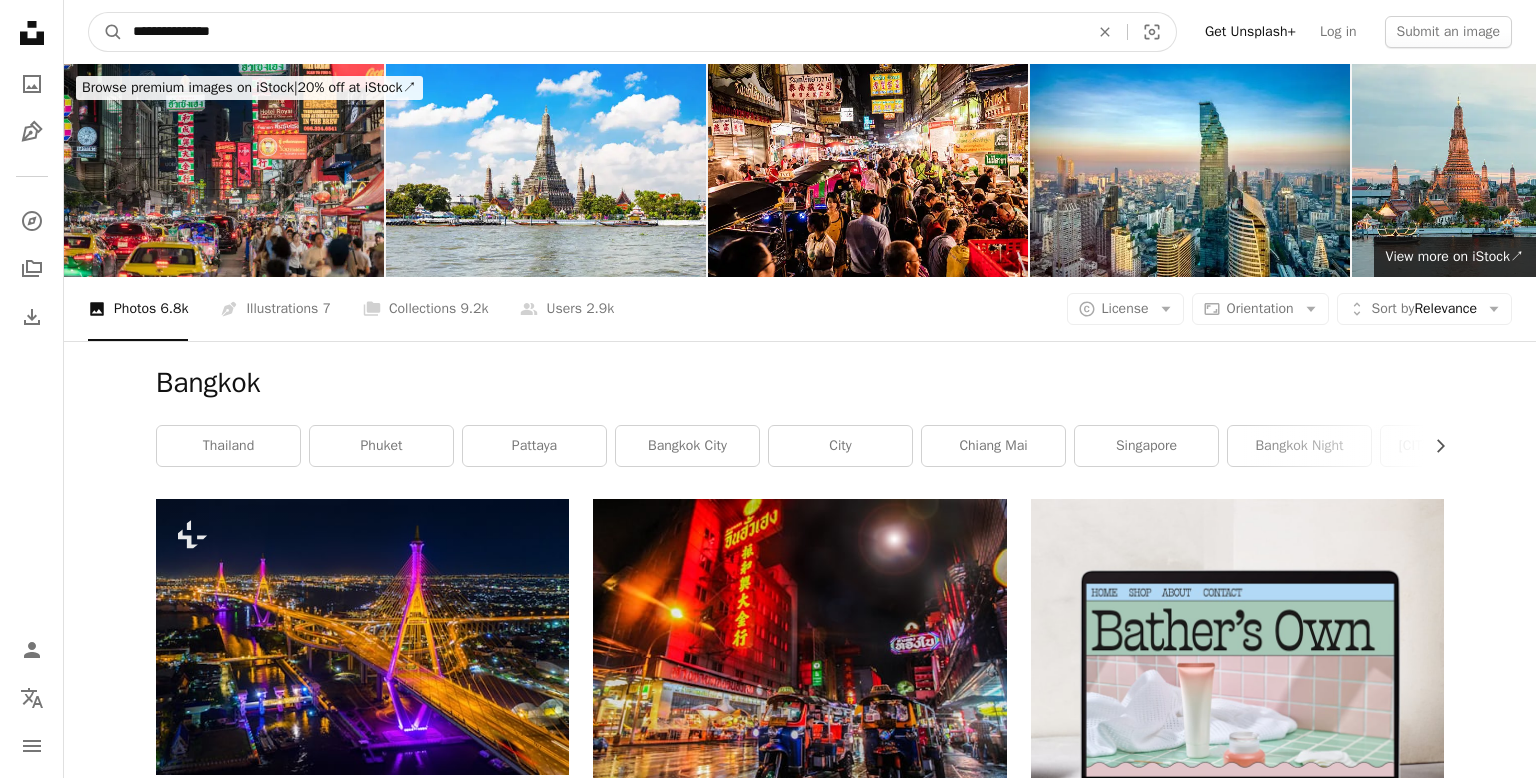 type on "**********" 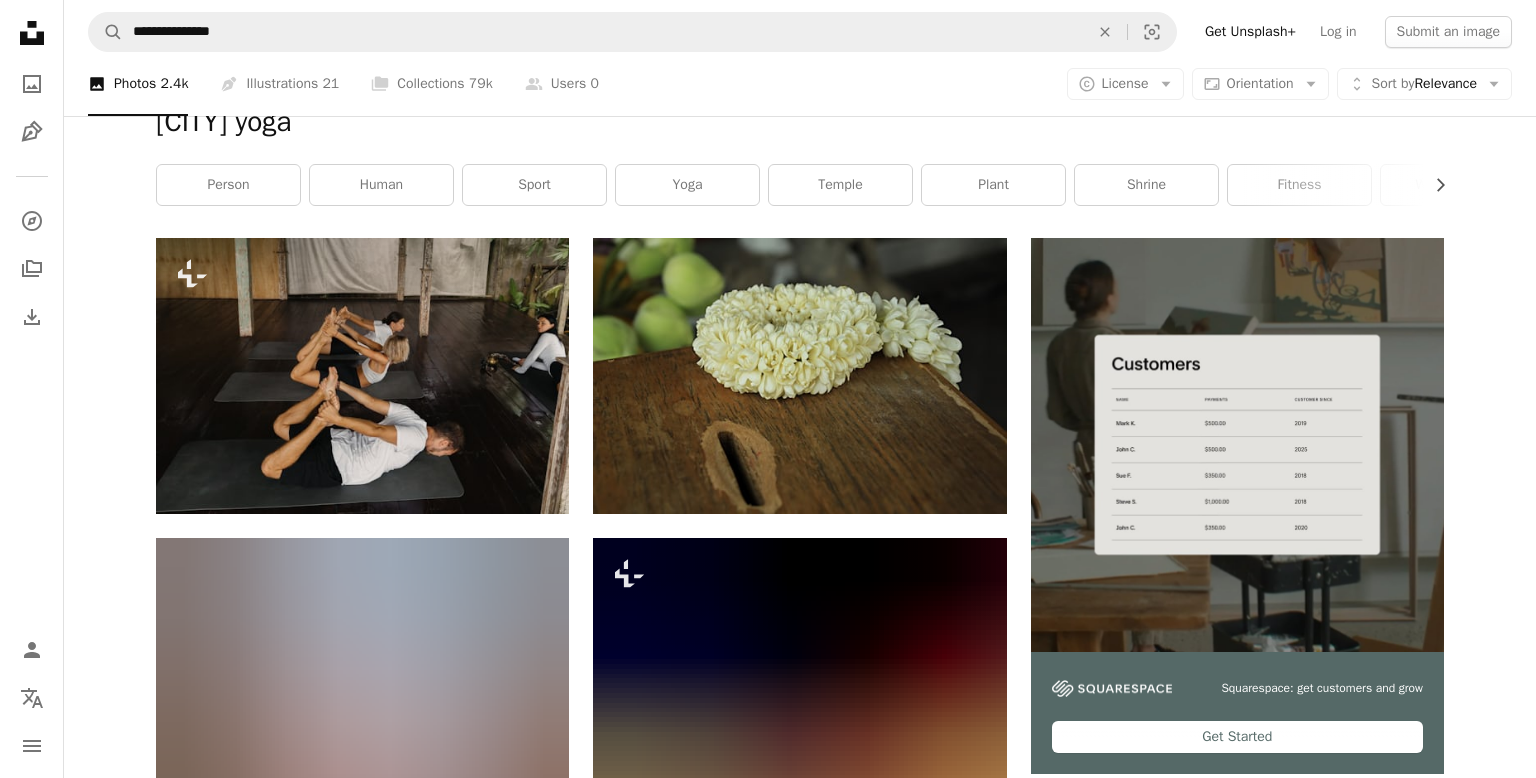 scroll, scrollTop: 0, scrollLeft: 0, axis: both 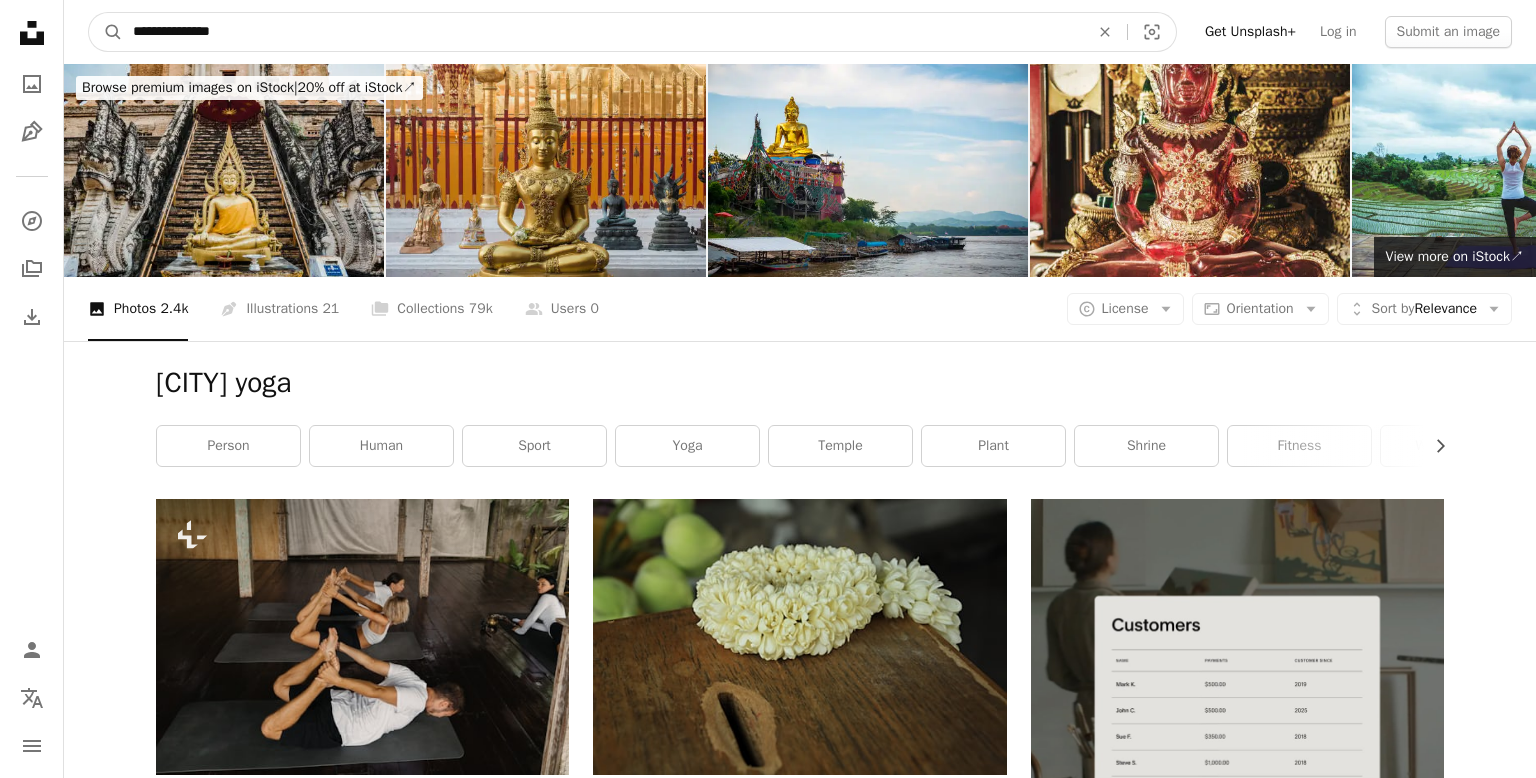 drag, startPoint x: 256, startPoint y: 31, endPoint x: 205, endPoint y: 33, distance: 51.0392 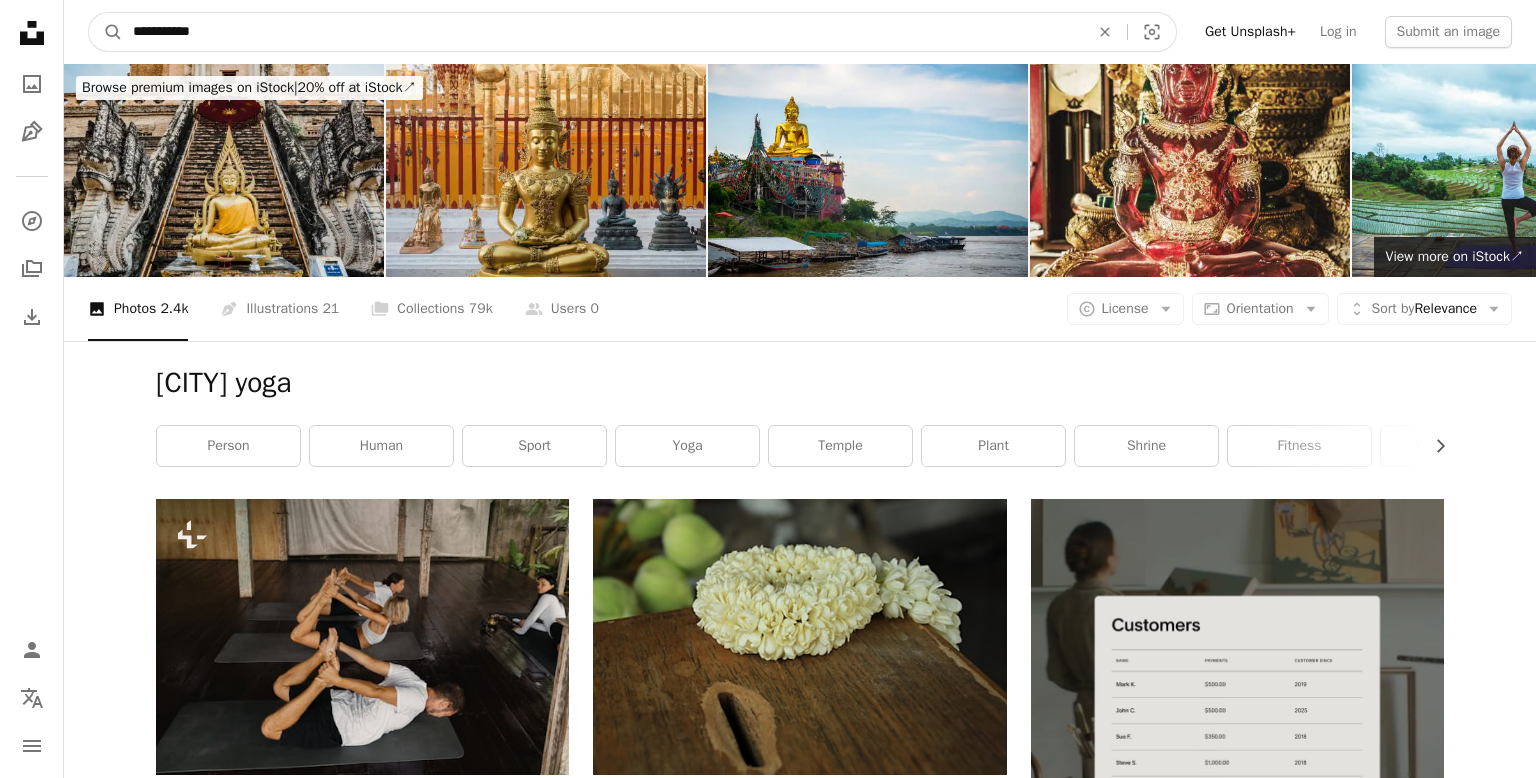 type on "**********" 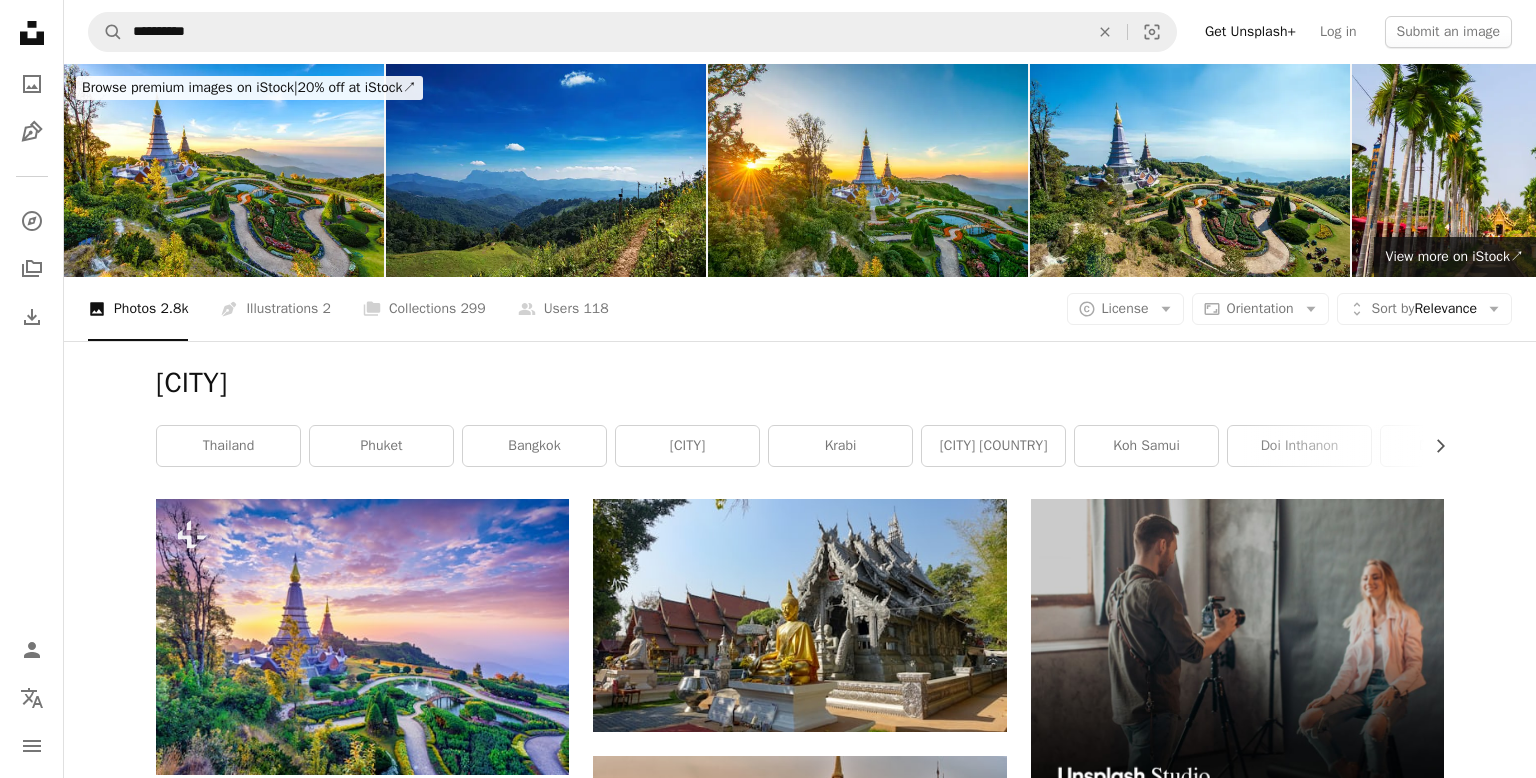 click at bounding box center [1237, 1196] 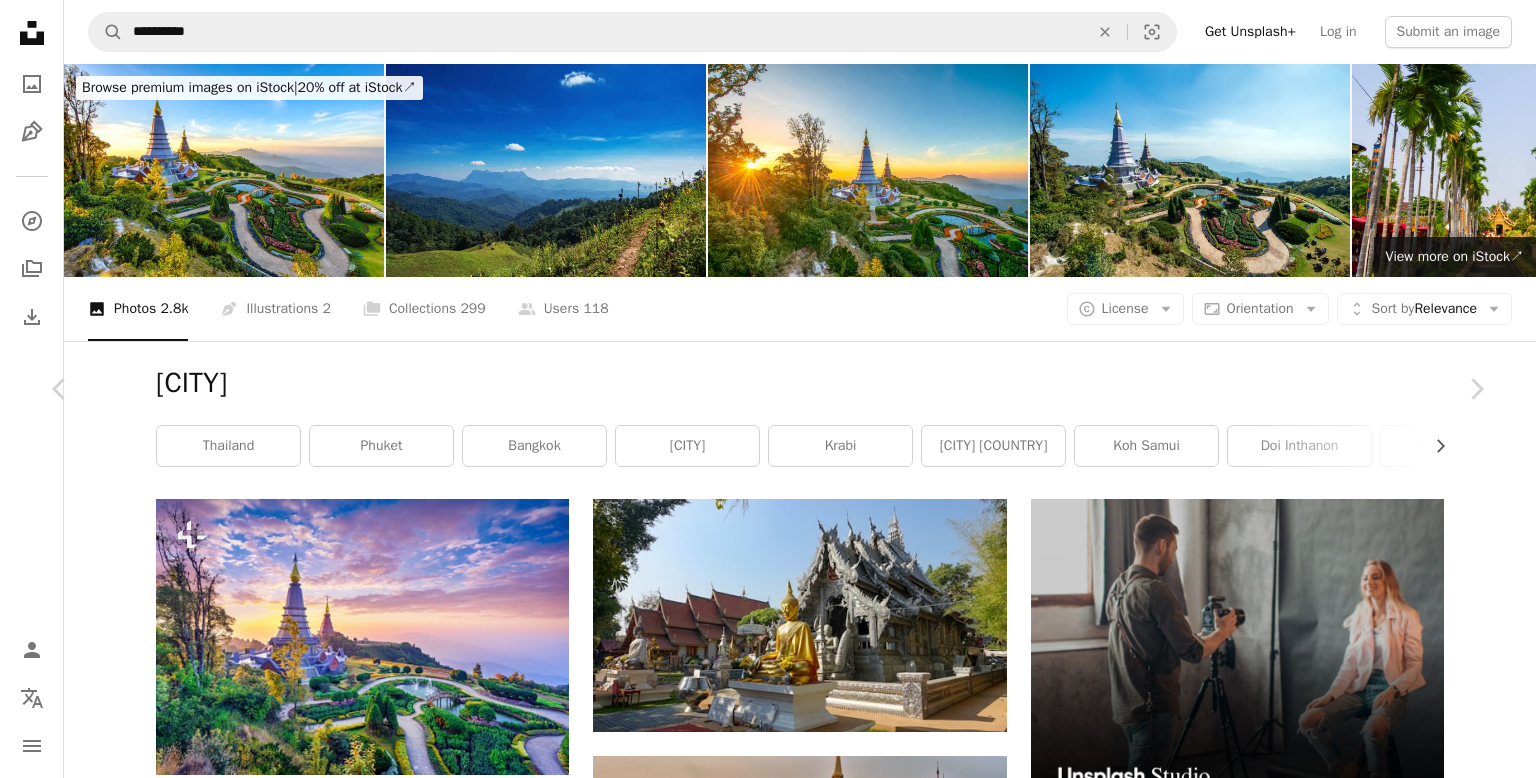click on "An X shape" at bounding box center [20, 20] 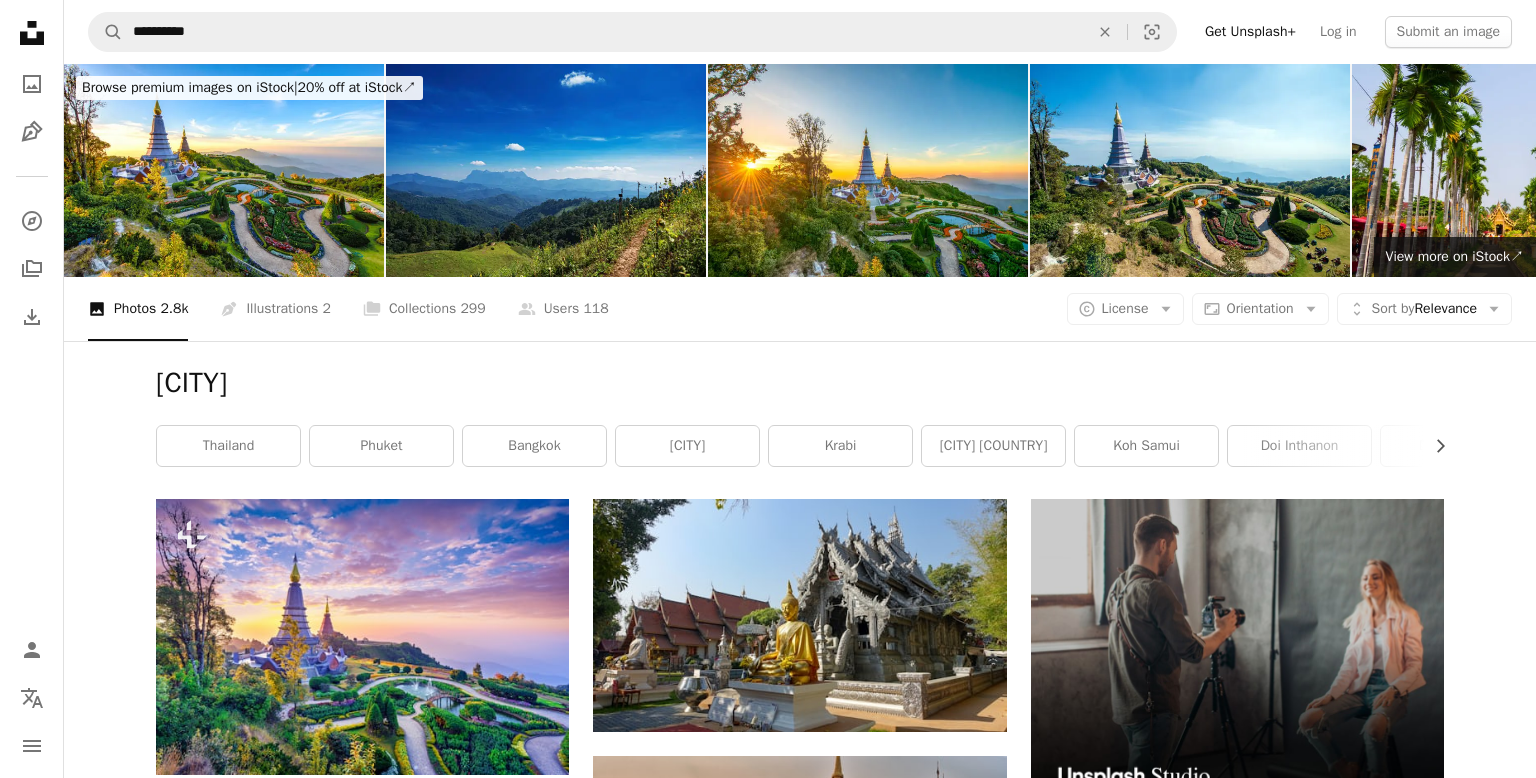 click on "Plus sign for Unsplash+ A heart A plus sign Getty Images For Unsplash+ A lock Download Plus sign for Unsplash+ A heart A plus sign Getty Images For Unsplash+ A lock Download Plus sign for Unsplash+ A heart A plus sign [FIRST] [LAST] For Unsplash+ A lock Download A heart A plus sign [FIRST] [LAST] Available for hire A checkmark inside of a circle Arrow pointing down A heart A plus sign [FIRST] [LAST] Available for hire A checkmark inside of a circle Arrow pointing down A heart A plus sign [FIRST] [LAST] Available for hire A checkmark inside of a circle Arrow pointing down A heart A plus sign [FIRST] [LAST] Arrow pointing down A heart A plus sign [FIRST] [LAST] Available for hire A checkmark inside of a circle Arrow pointing down A heart A plus sign [FIRST] [LAST] Arrow pointing down A heart A plus sign [FIRST] [LAST] Arrow pointing down Plus sign for Unsplash+ A heart A plus sign [FIRST] [LAST] For Unsplash+ A lock Download Plus sign for Unsplash+ A heart A plus sign [FIRST] [LAST] For Unsplash+ A lock" at bounding box center [800, 1927] 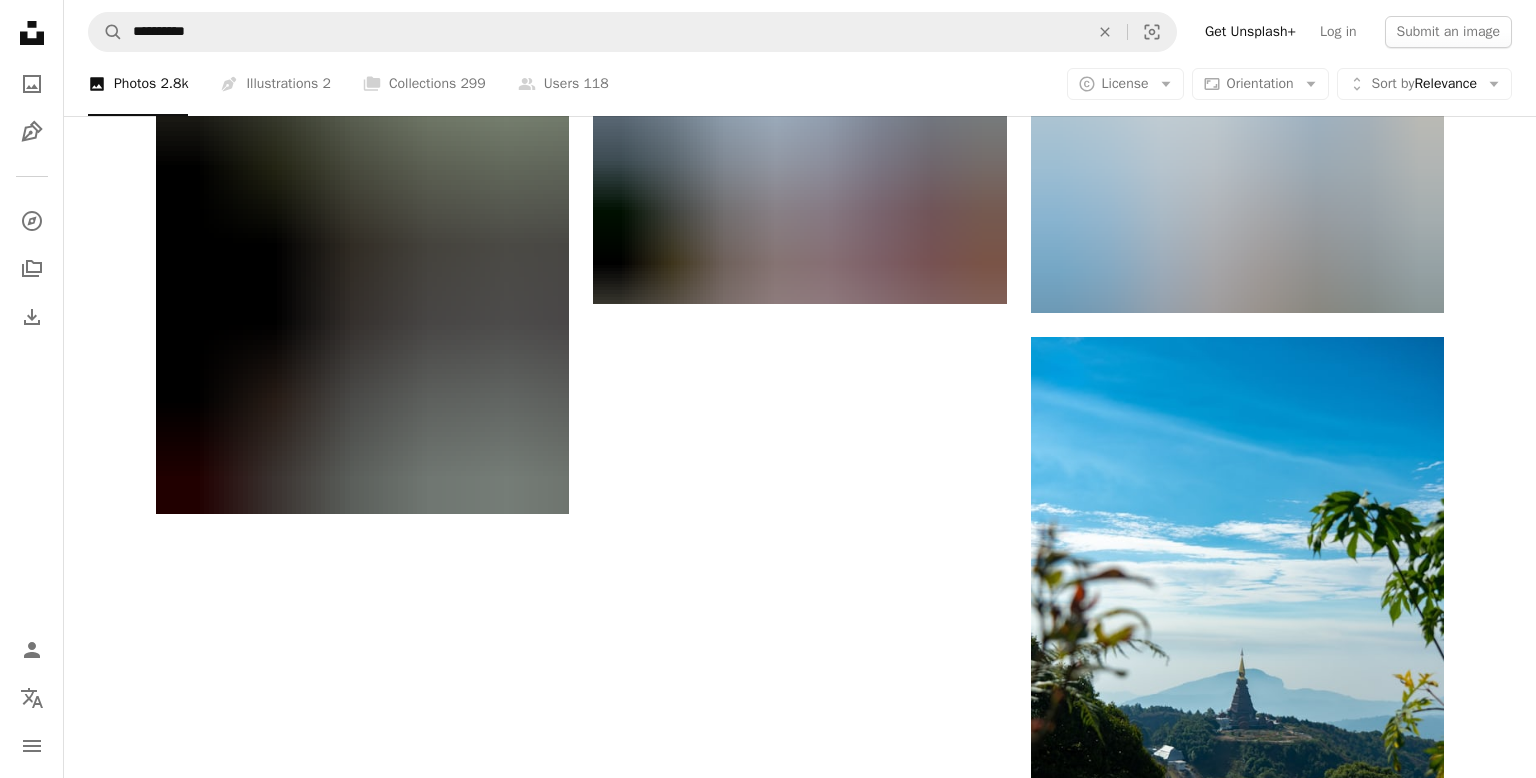 scroll, scrollTop: 2471, scrollLeft: 0, axis: vertical 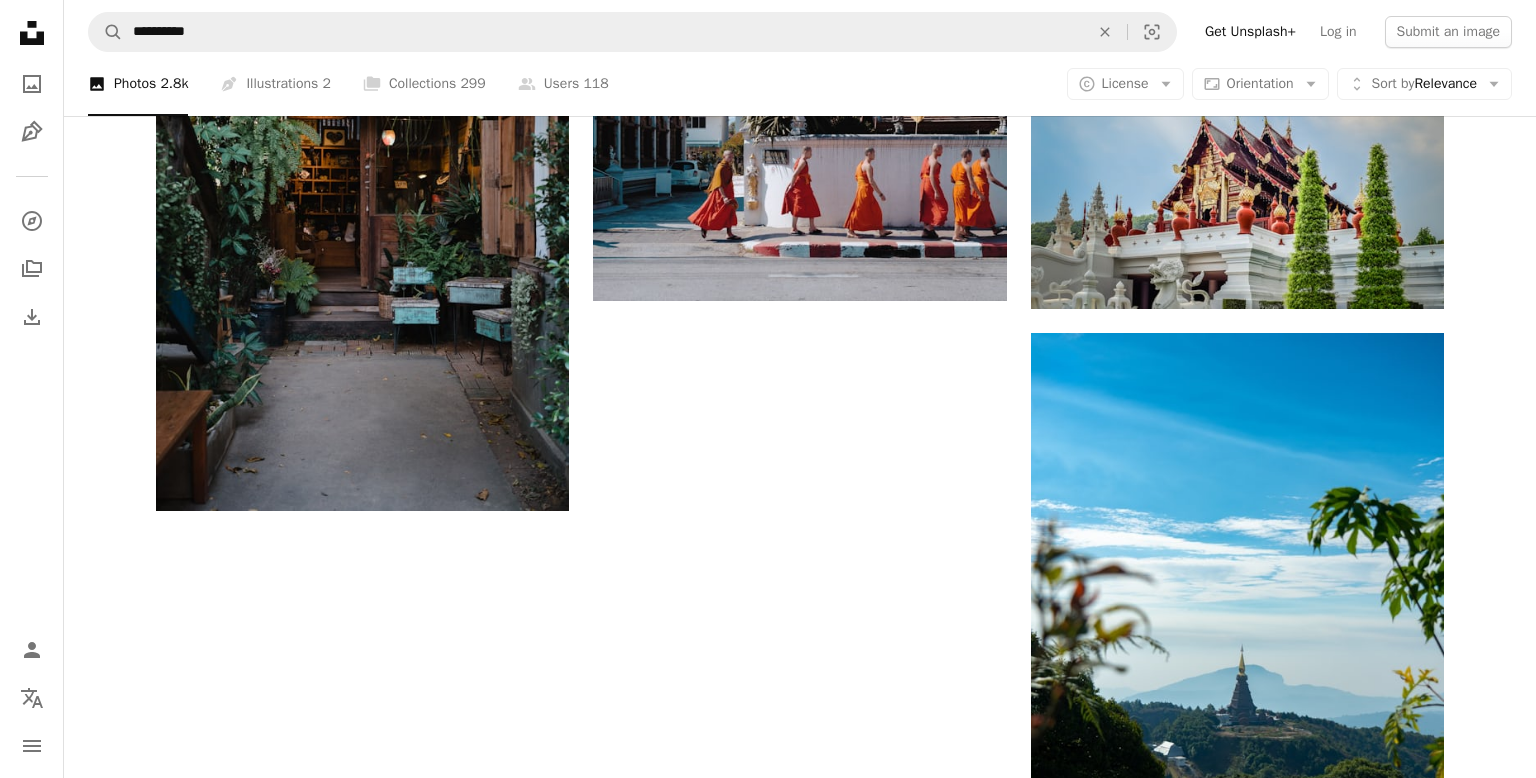 click on "Load more" at bounding box center (800, 1571) 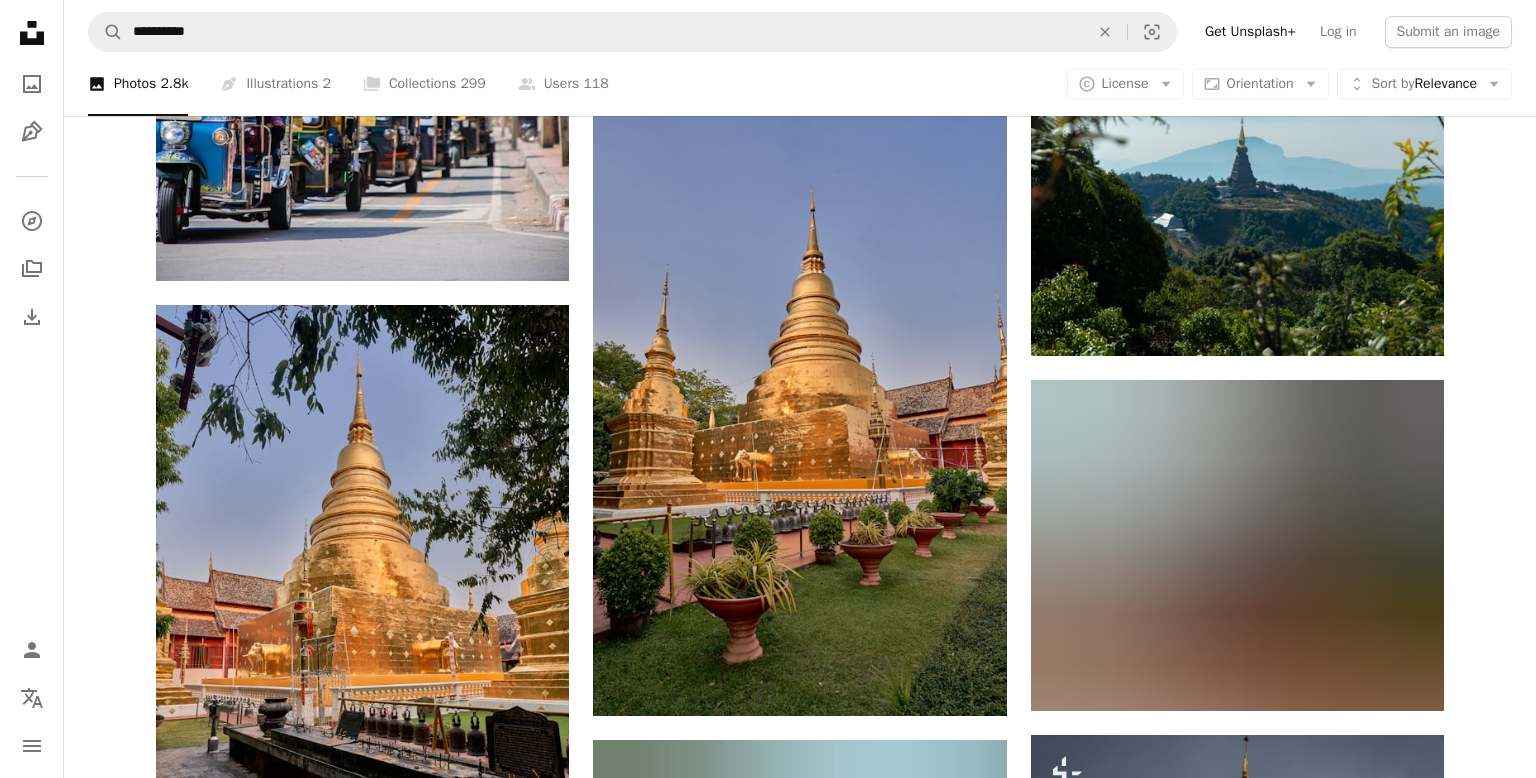 scroll, scrollTop: 2258, scrollLeft: 0, axis: vertical 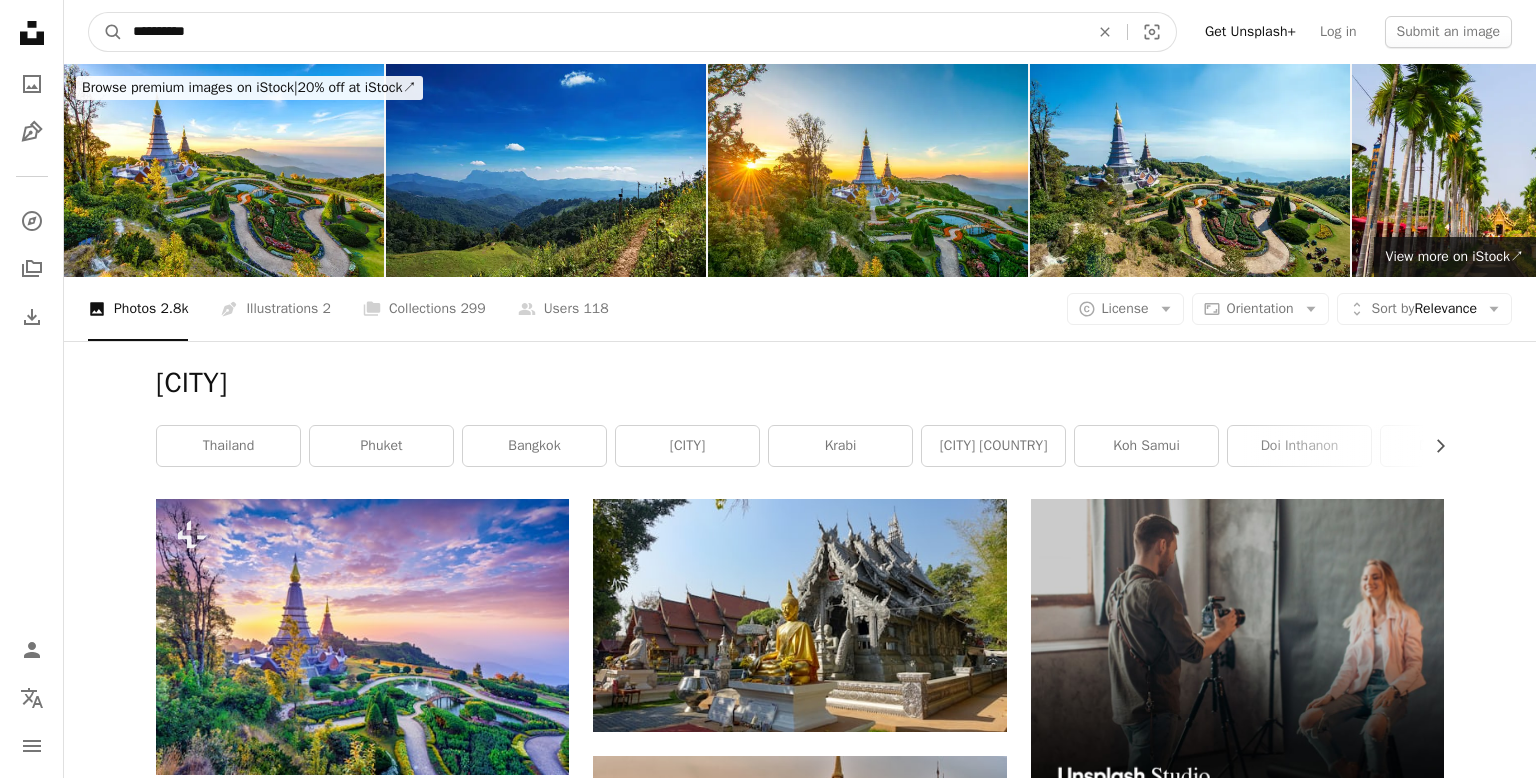 drag, startPoint x: 233, startPoint y: 36, endPoint x: 68, endPoint y: 12, distance: 166.73631 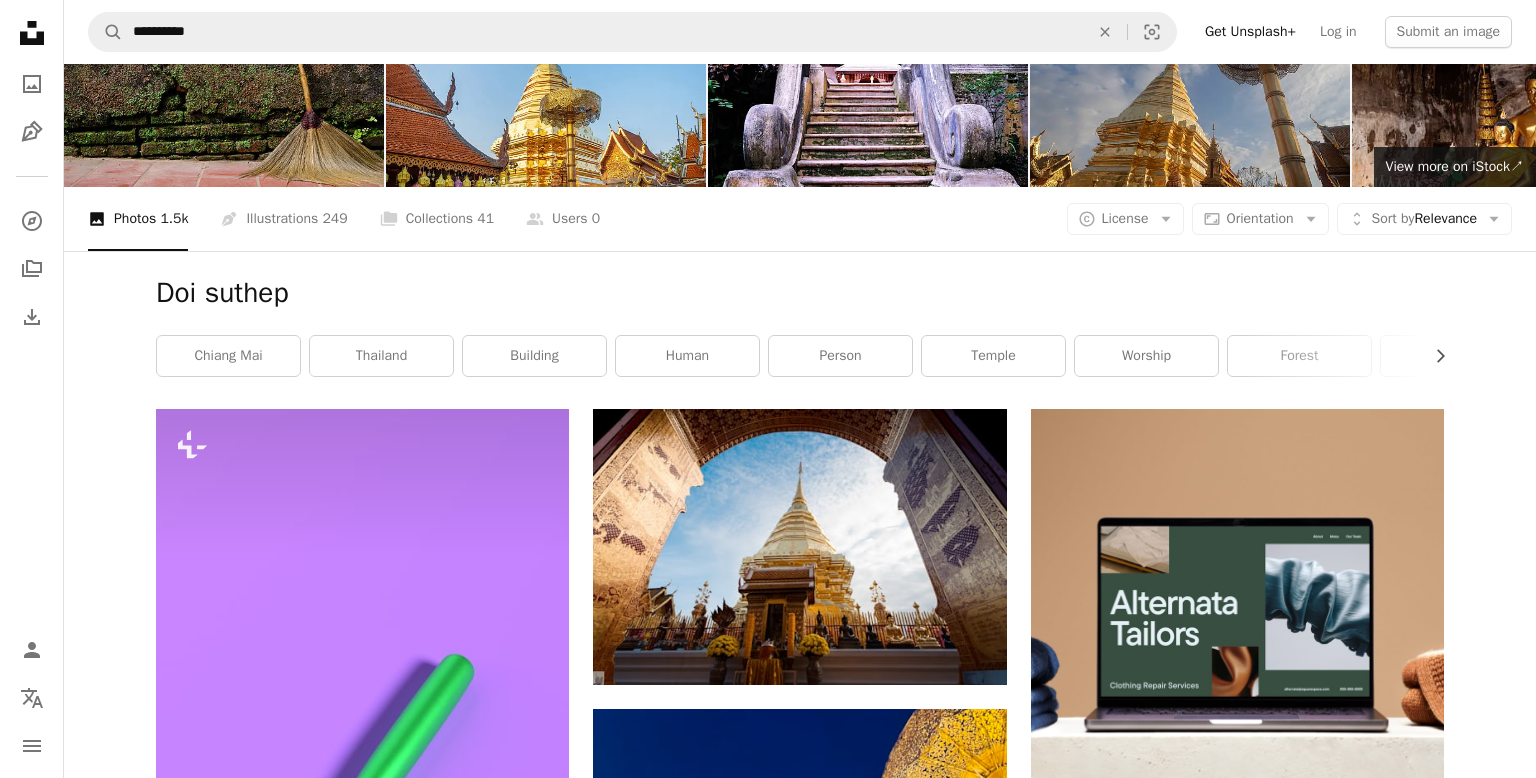 scroll, scrollTop: 0, scrollLeft: 0, axis: both 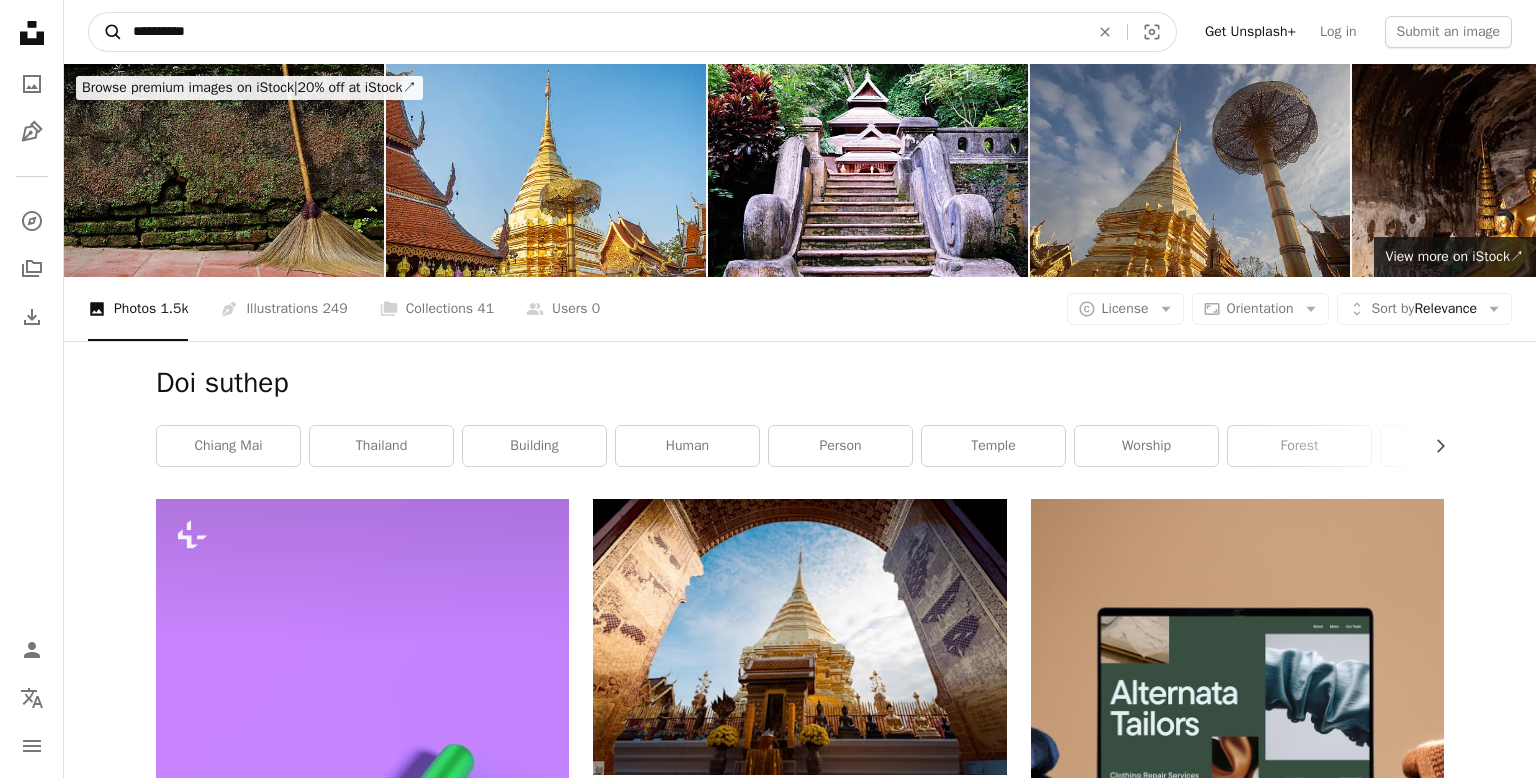 drag, startPoint x: 256, startPoint y: 34, endPoint x: 109, endPoint y: 32, distance: 147.01361 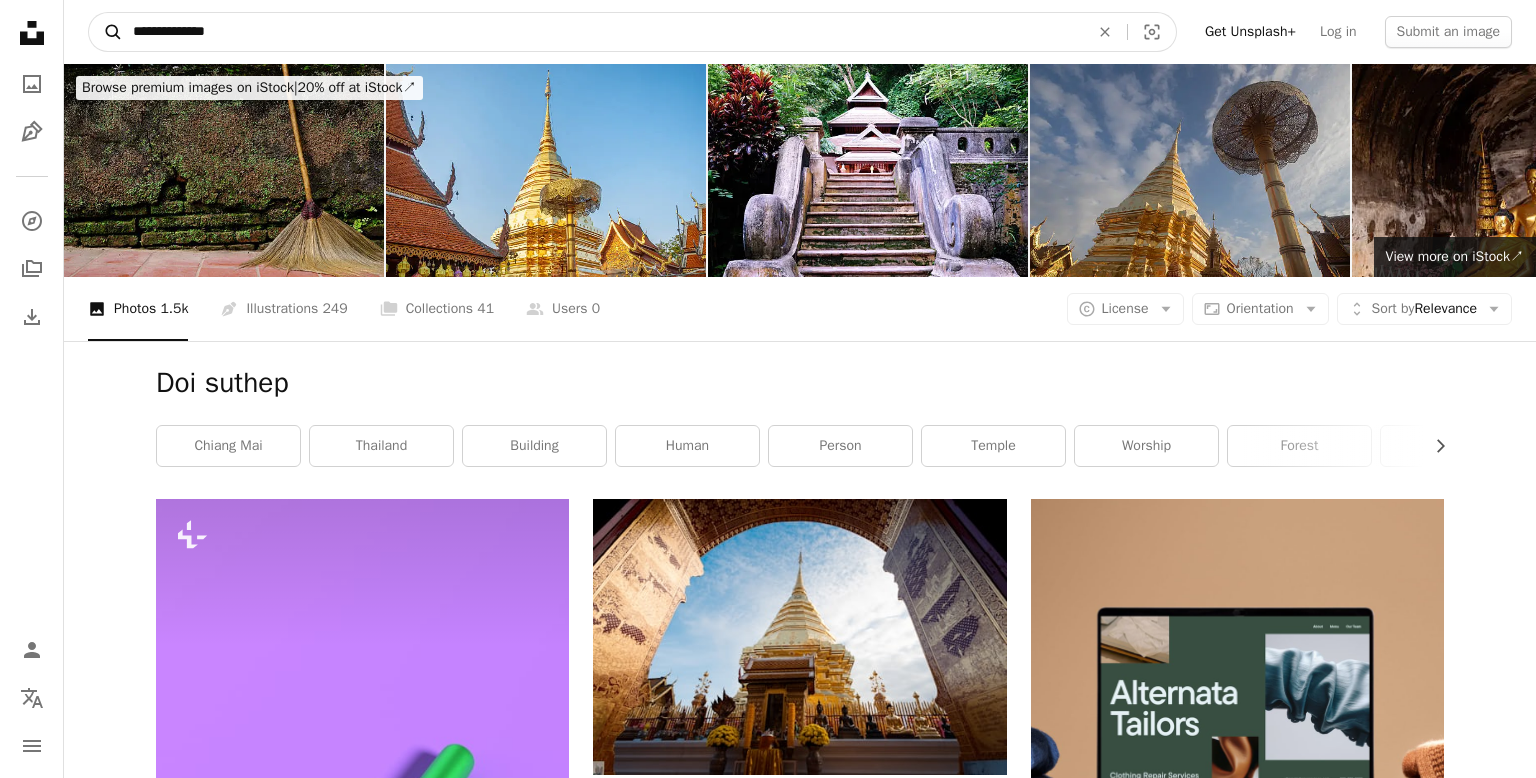 type on "**********" 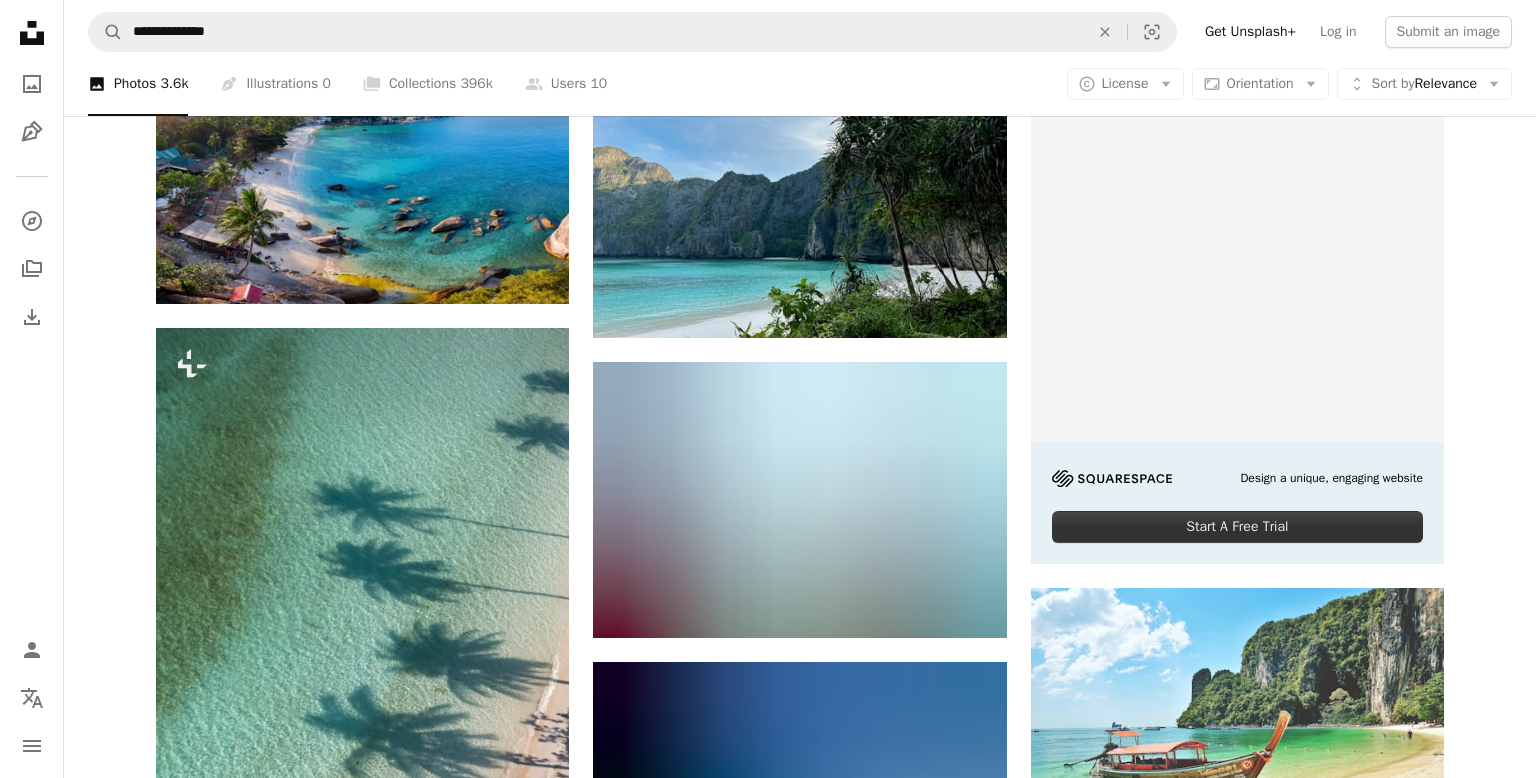 scroll, scrollTop: 0, scrollLeft: 0, axis: both 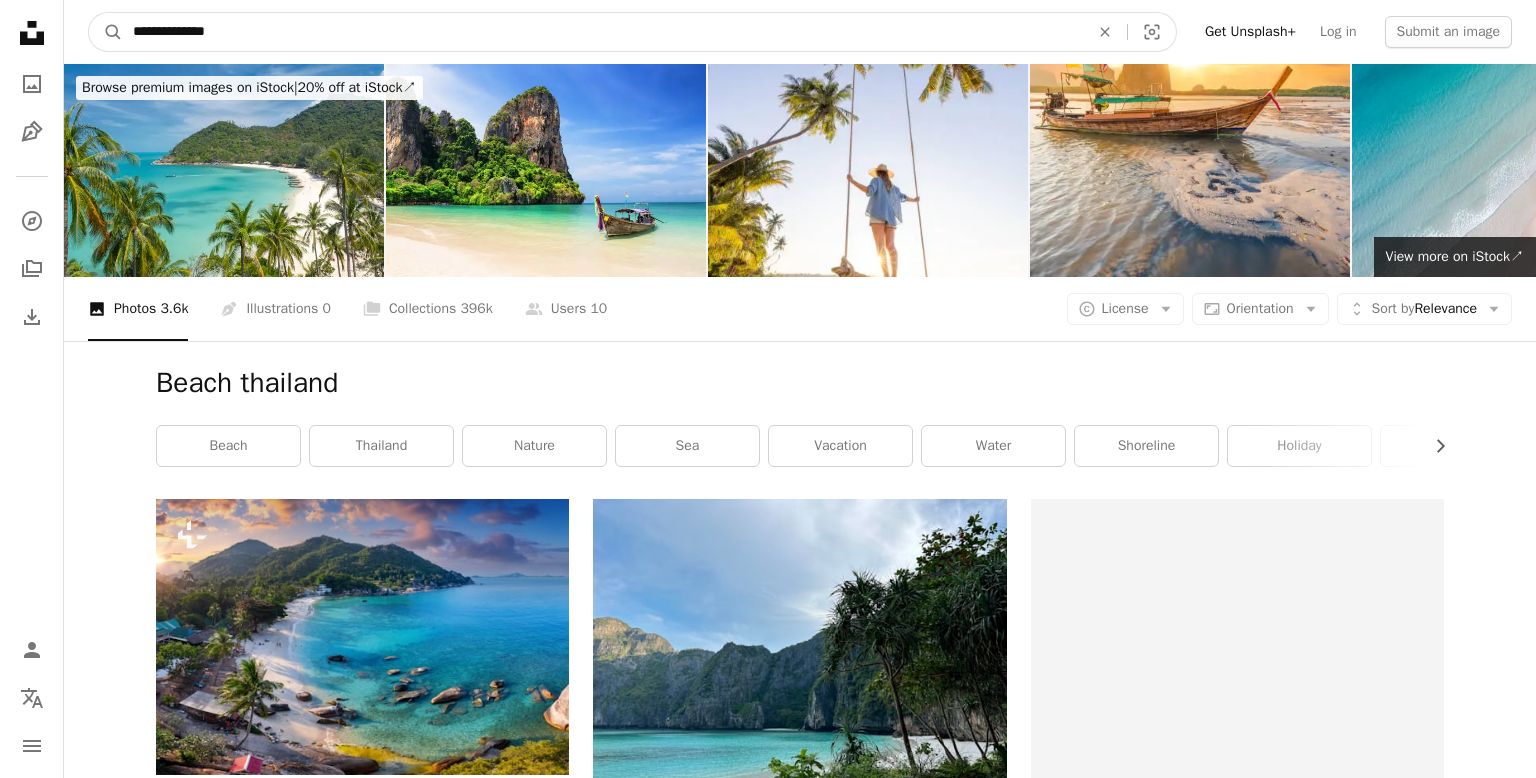 drag, startPoint x: 350, startPoint y: 19, endPoint x: 172, endPoint y: 48, distance: 180.3469 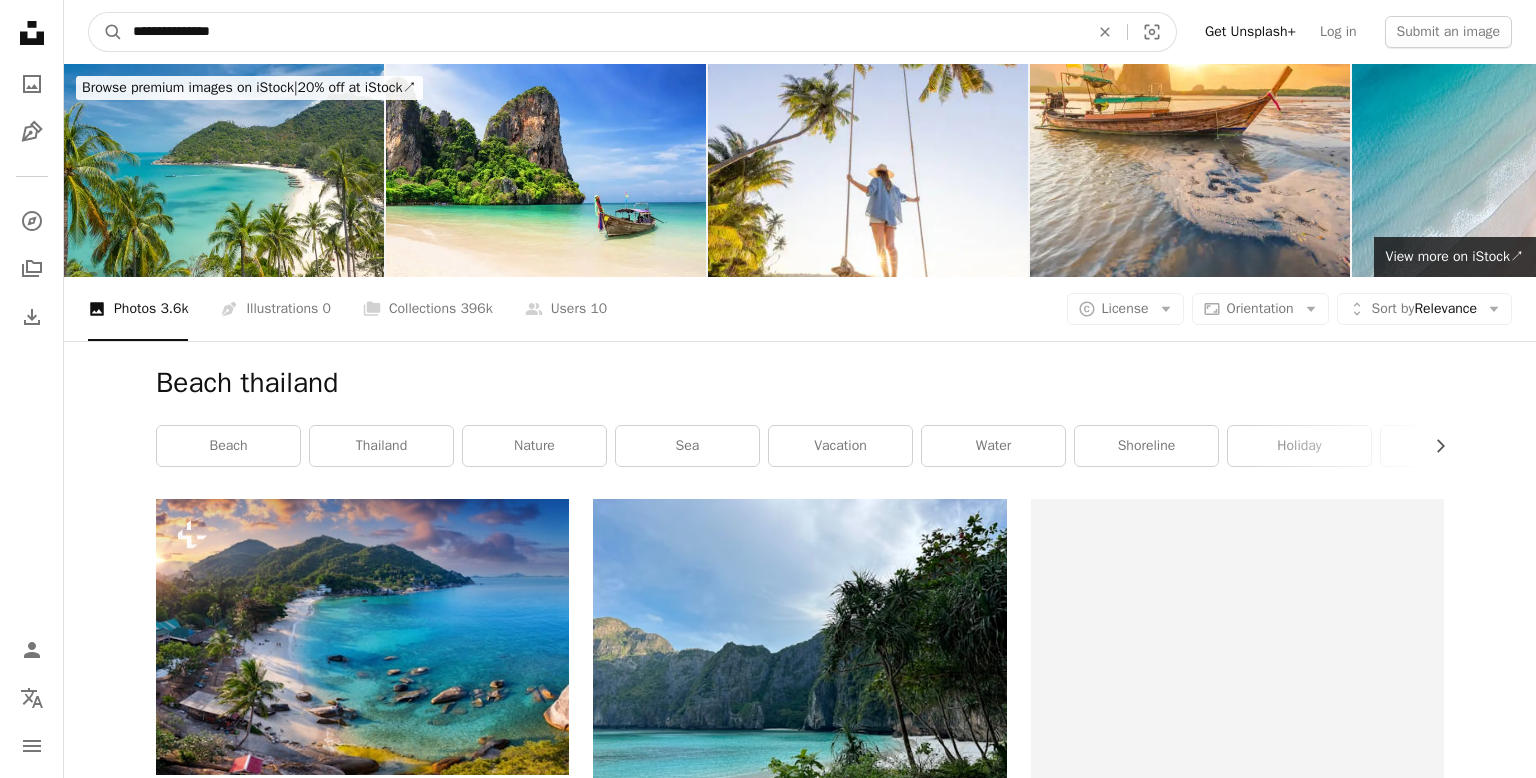 type on "**********" 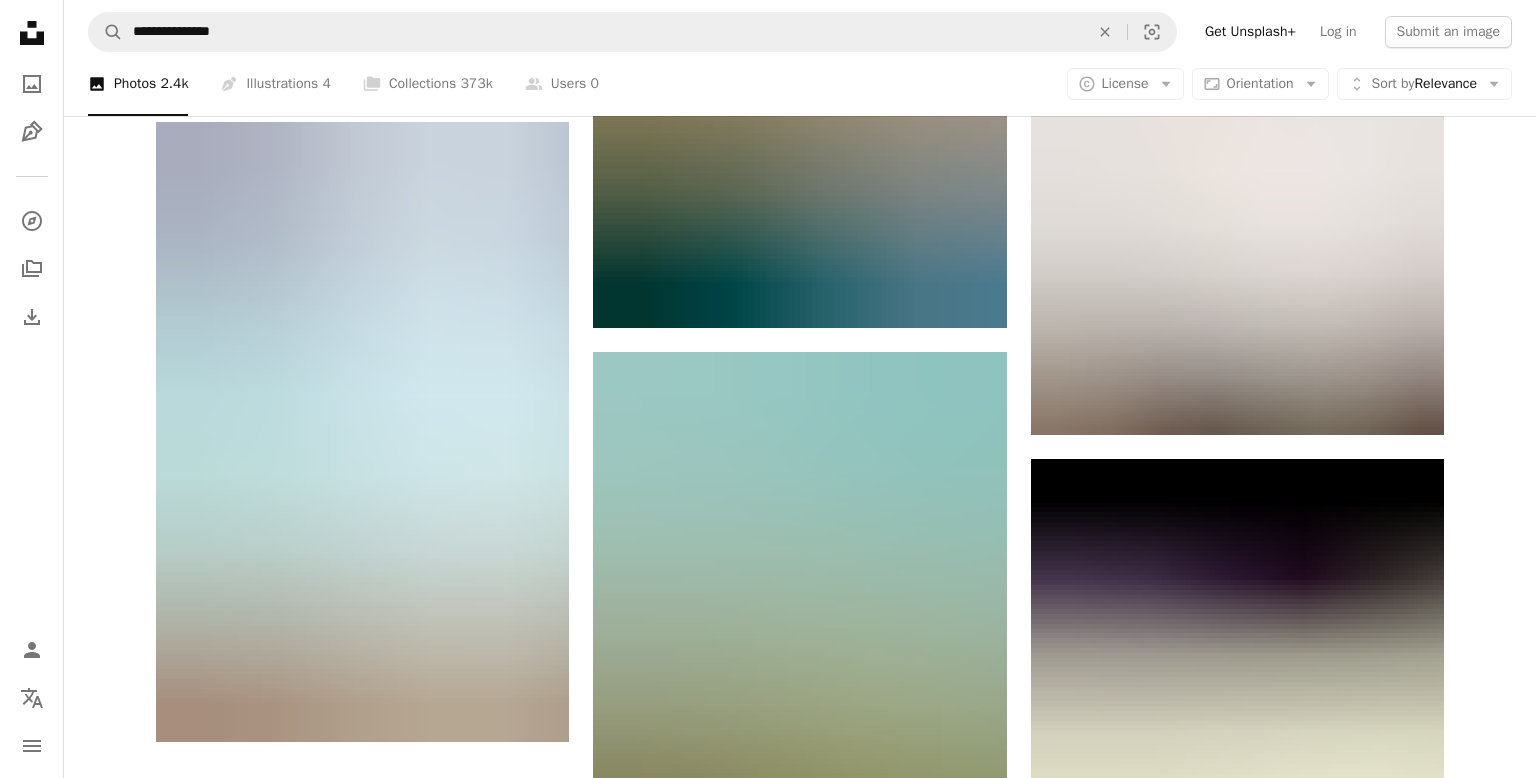 scroll, scrollTop: 0, scrollLeft: 0, axis: both 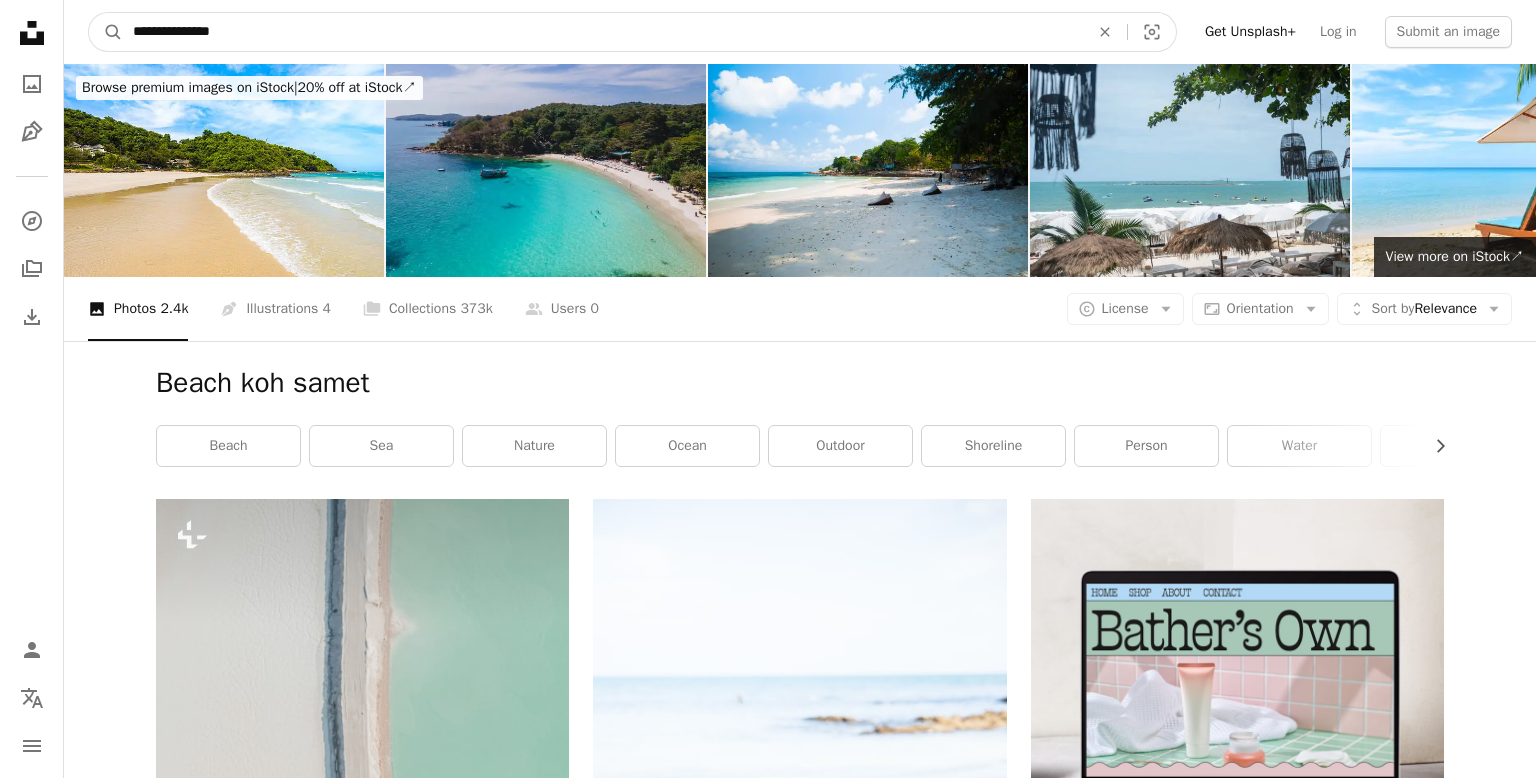 click on "**********" at bounding box center (603, 32) 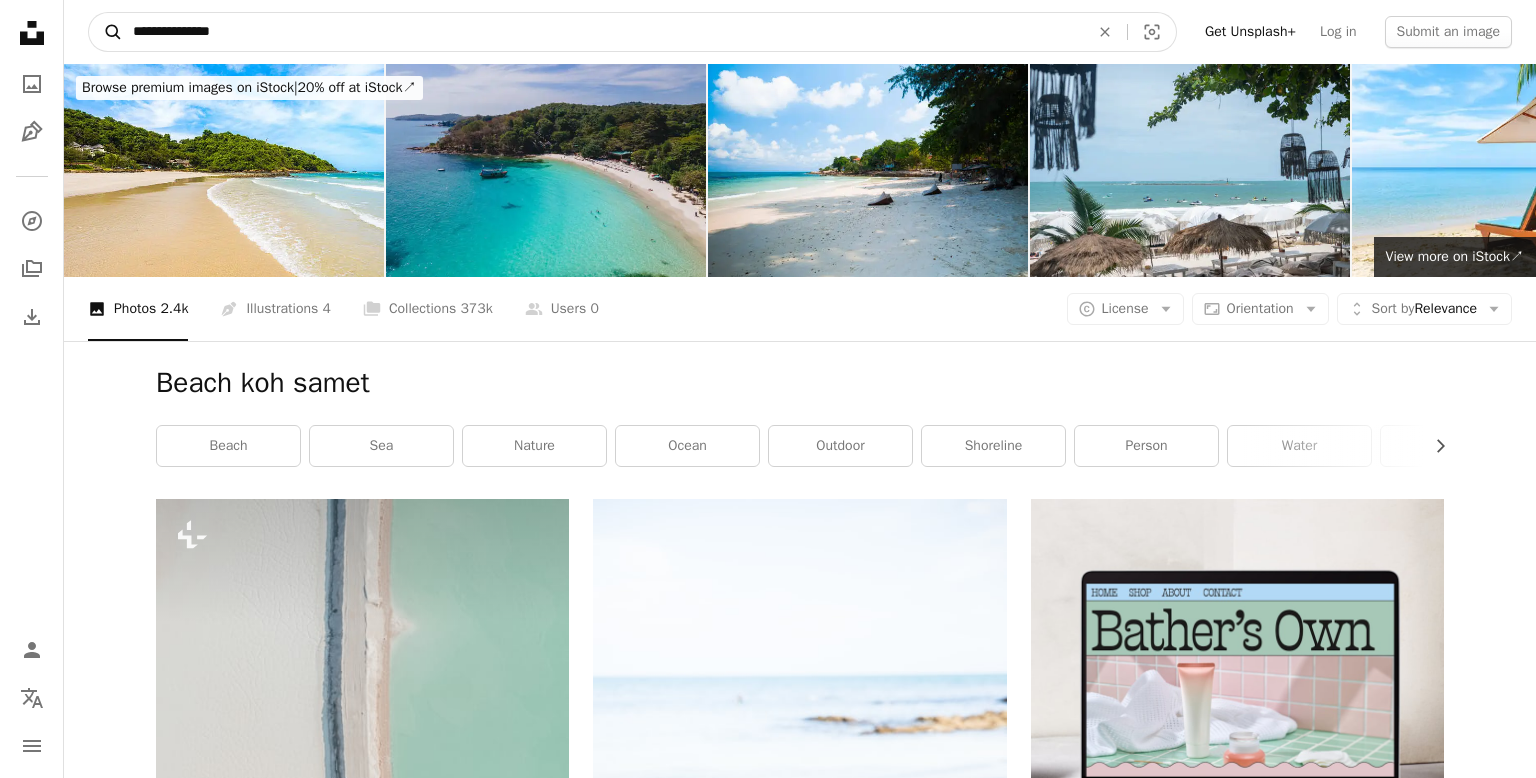 drag, startPoint x: 285, startPoint y: 31, endPoint x: 108, endPoint y: 26, distance: 177.0706 